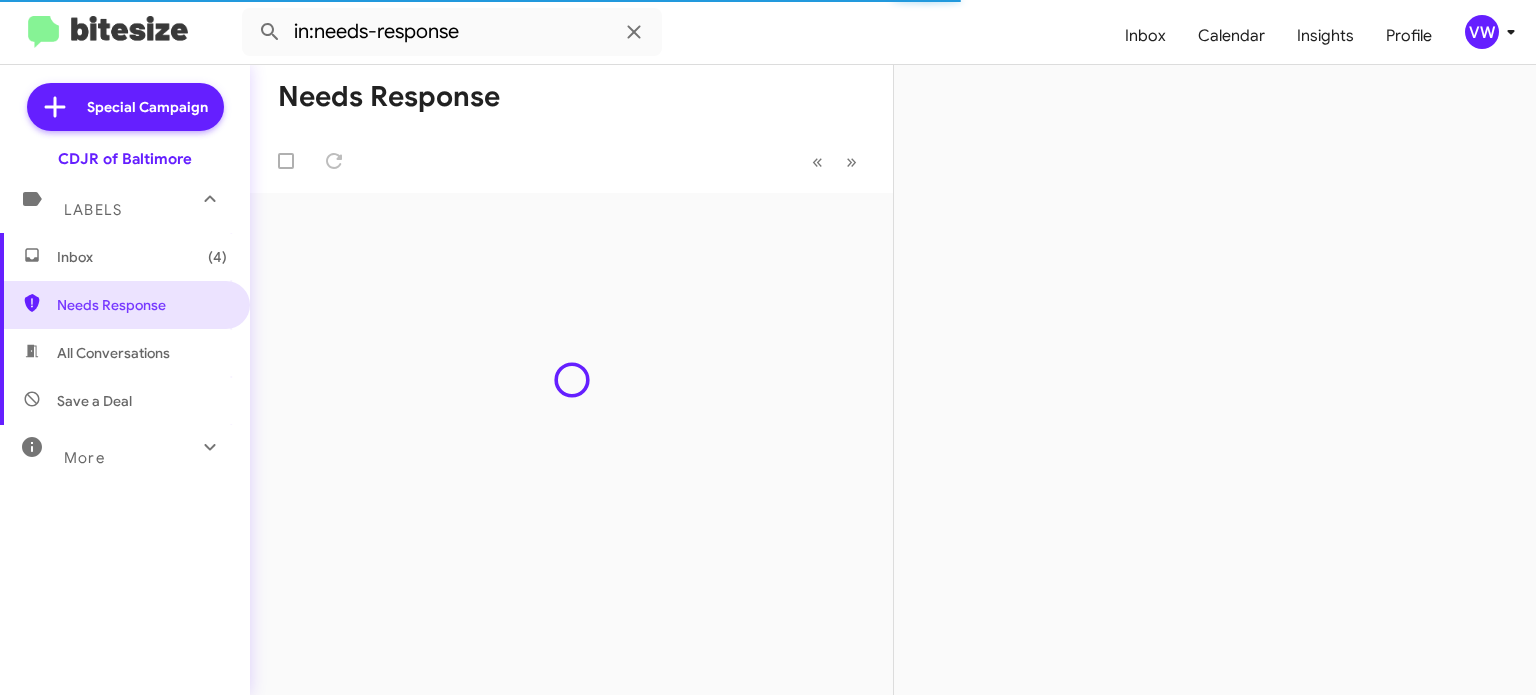 scroll, scrollTop: 0, scrollLeft: 0, axis: both 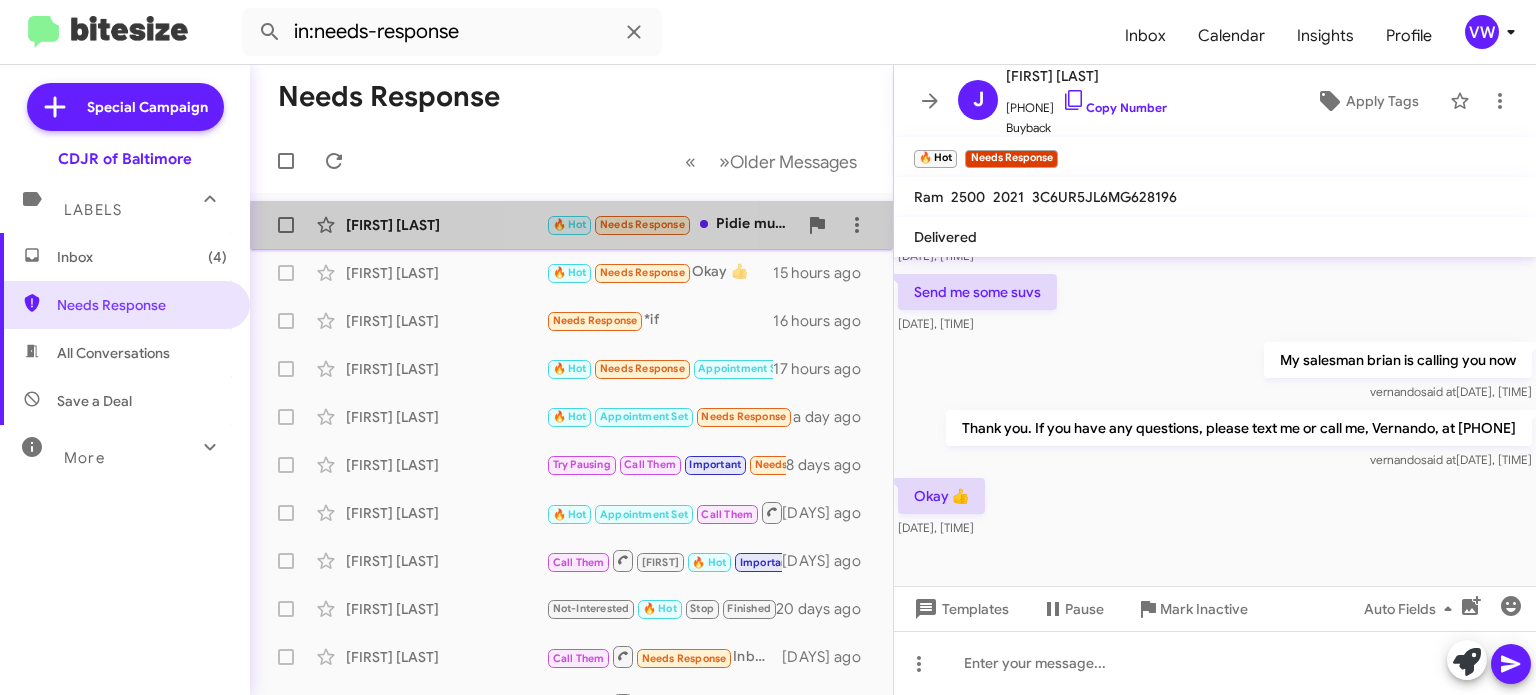click on "Needs Response" 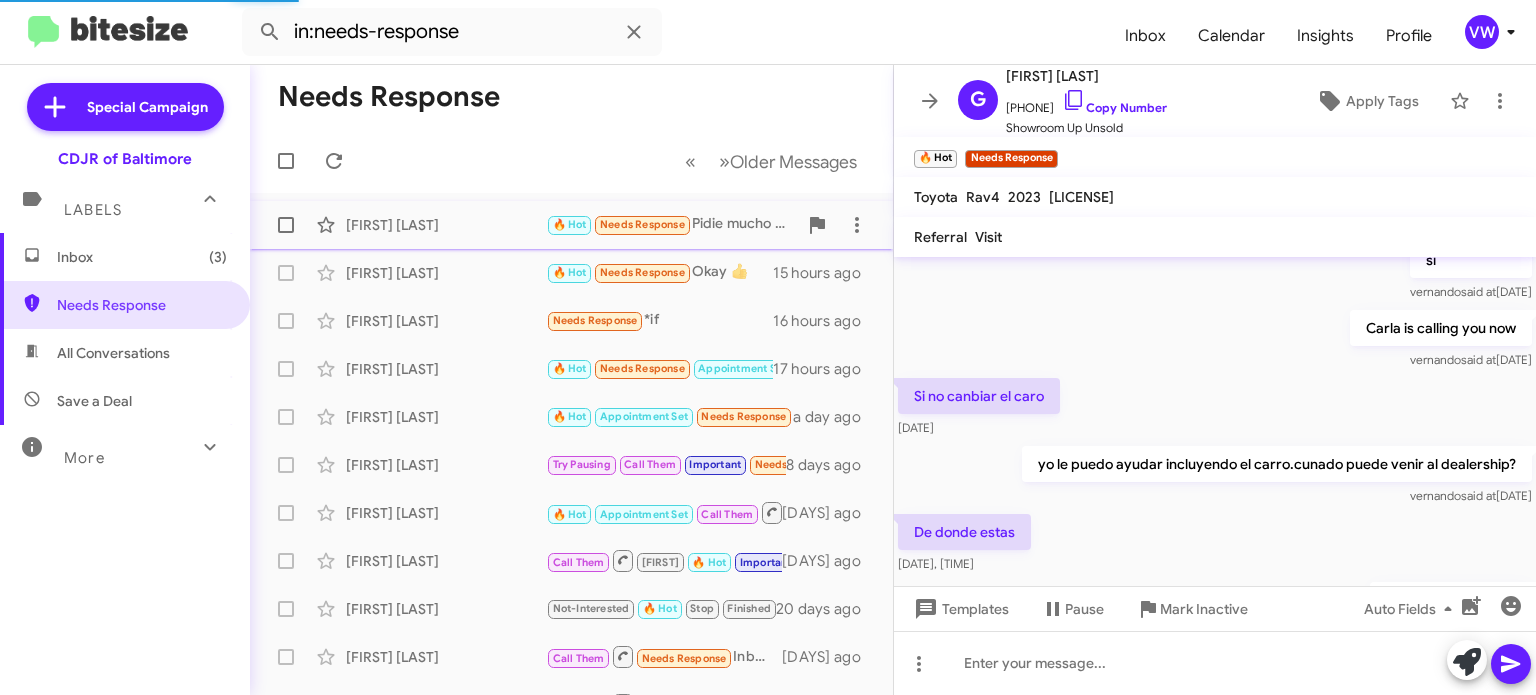 scroll, scrollTop: 752, scrollLeft: 0, axis: vertical 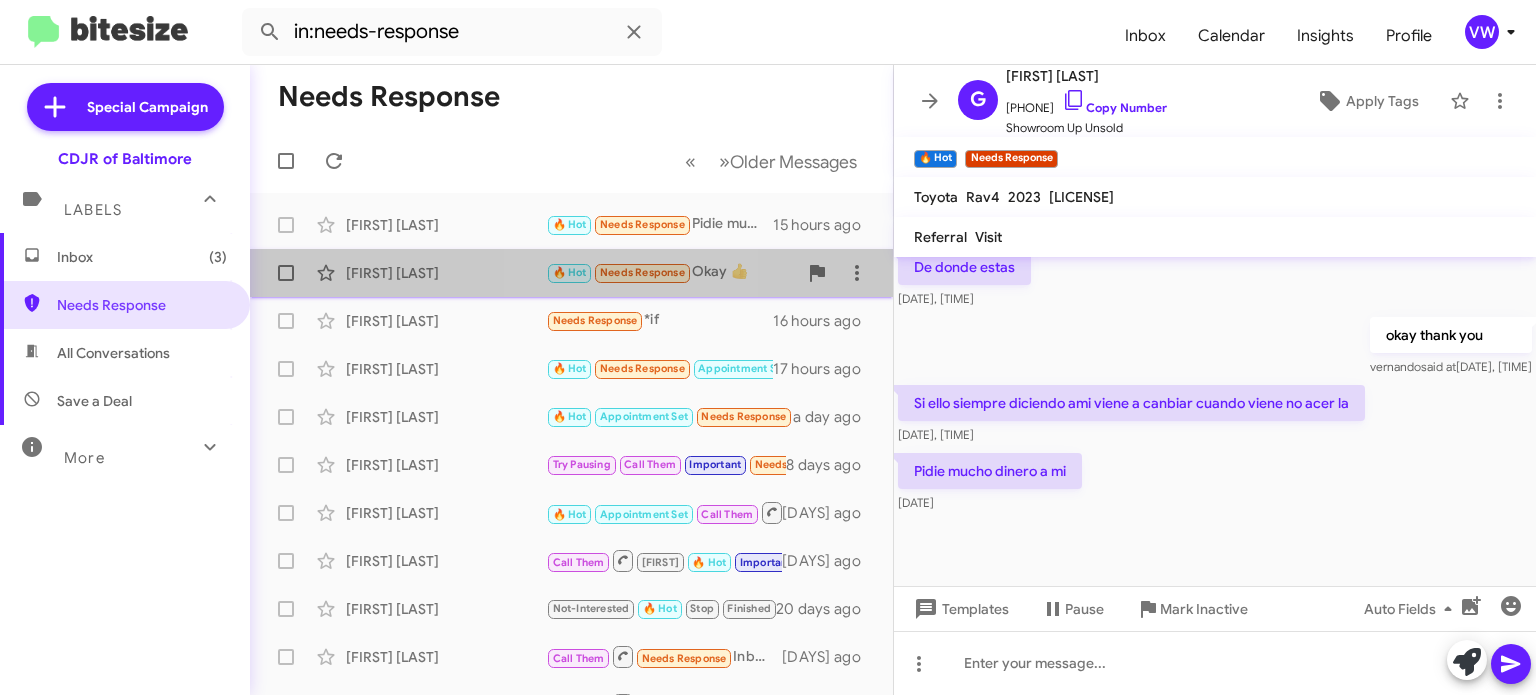 click on "Needs Response" 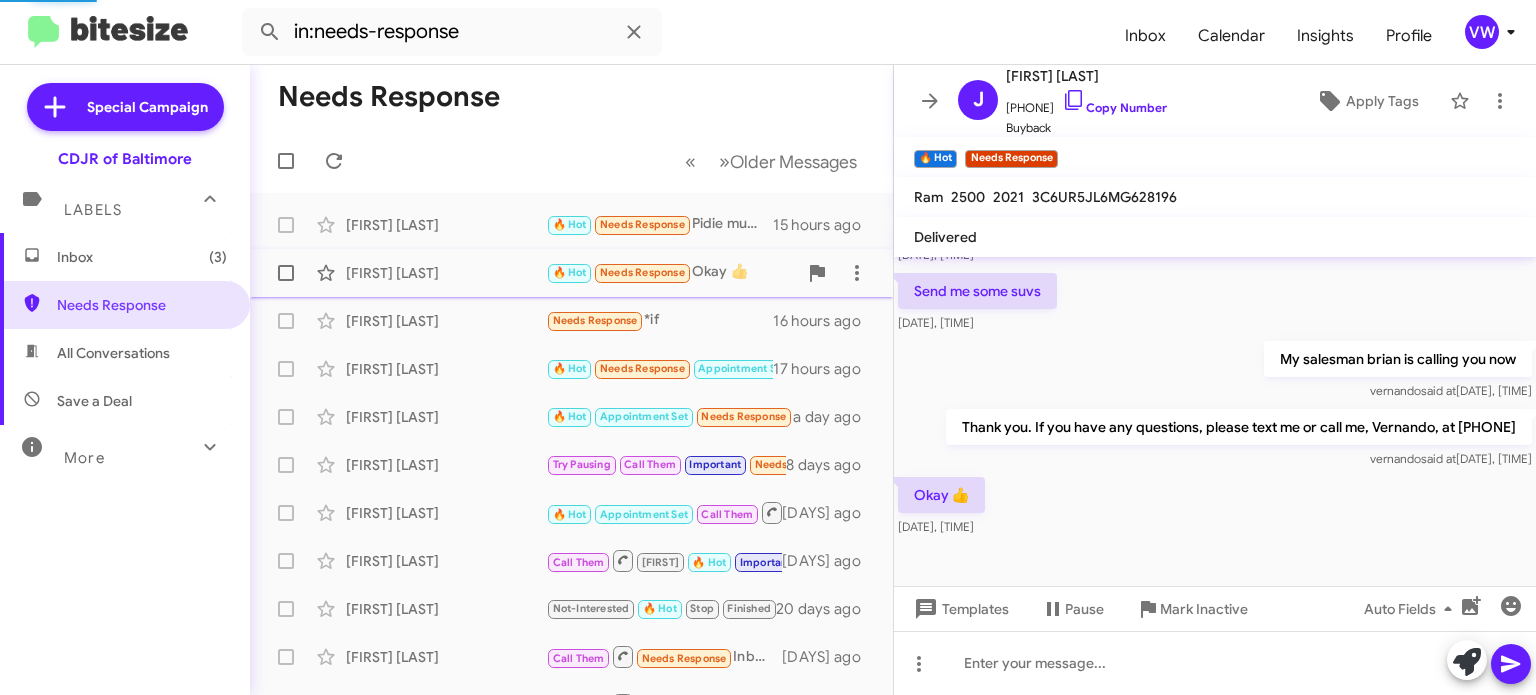 scroll, scrollTop: 487, scrollLeft: 0, axis: vertical 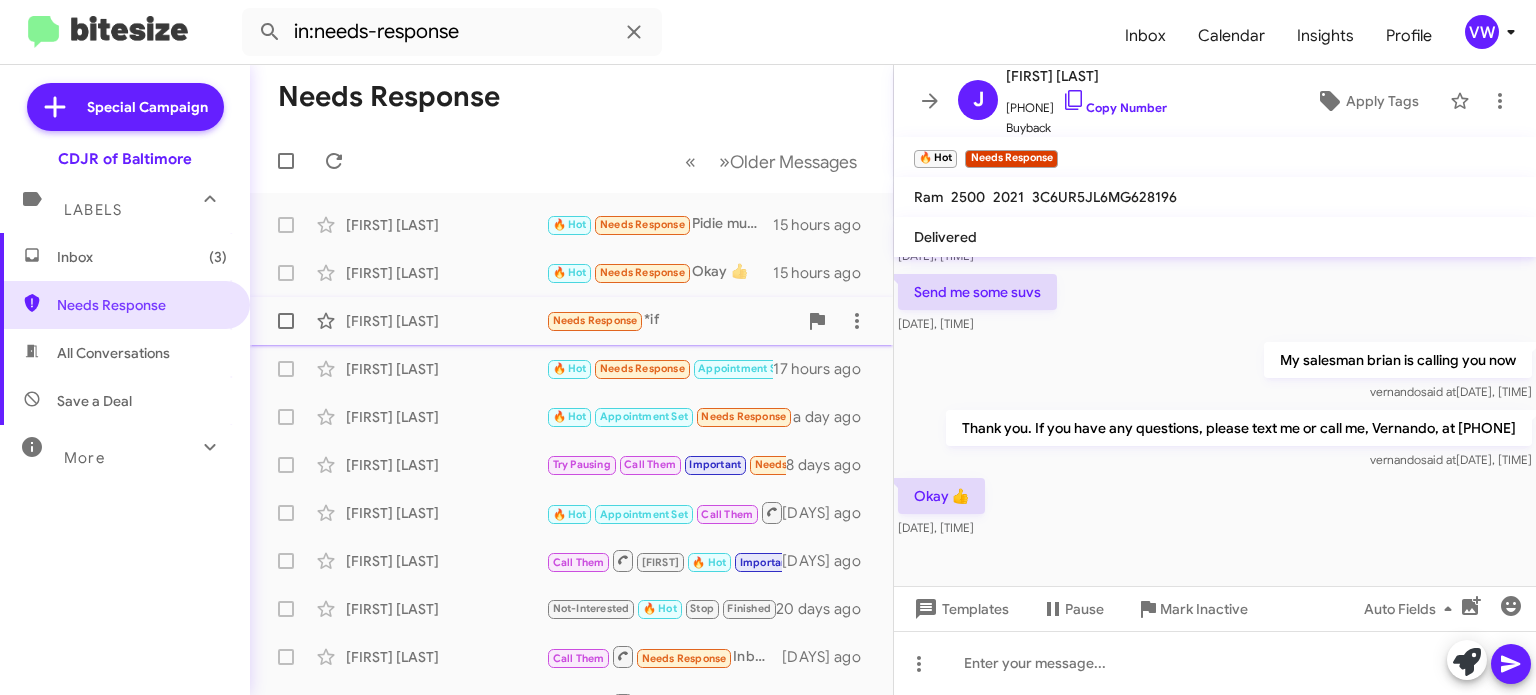 click on "Needs Response" 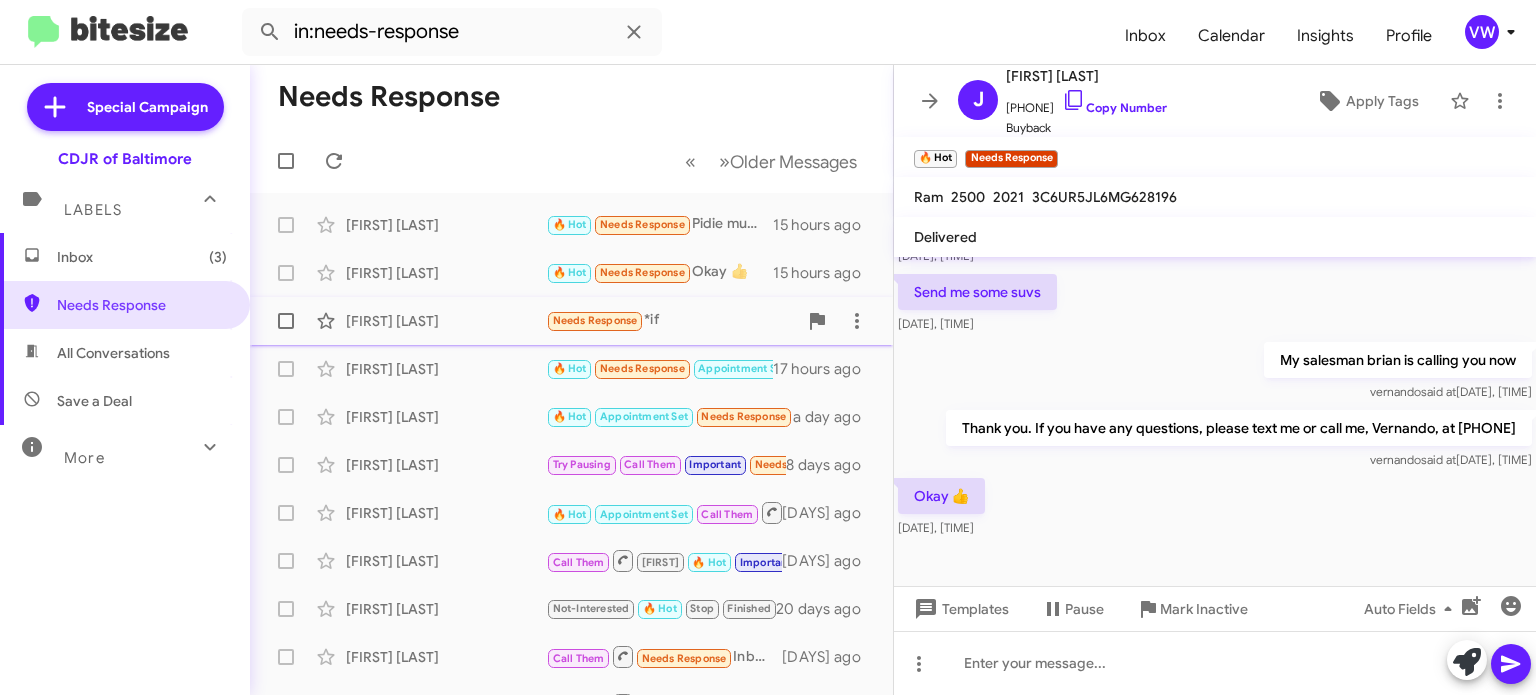click on "Needs Response" 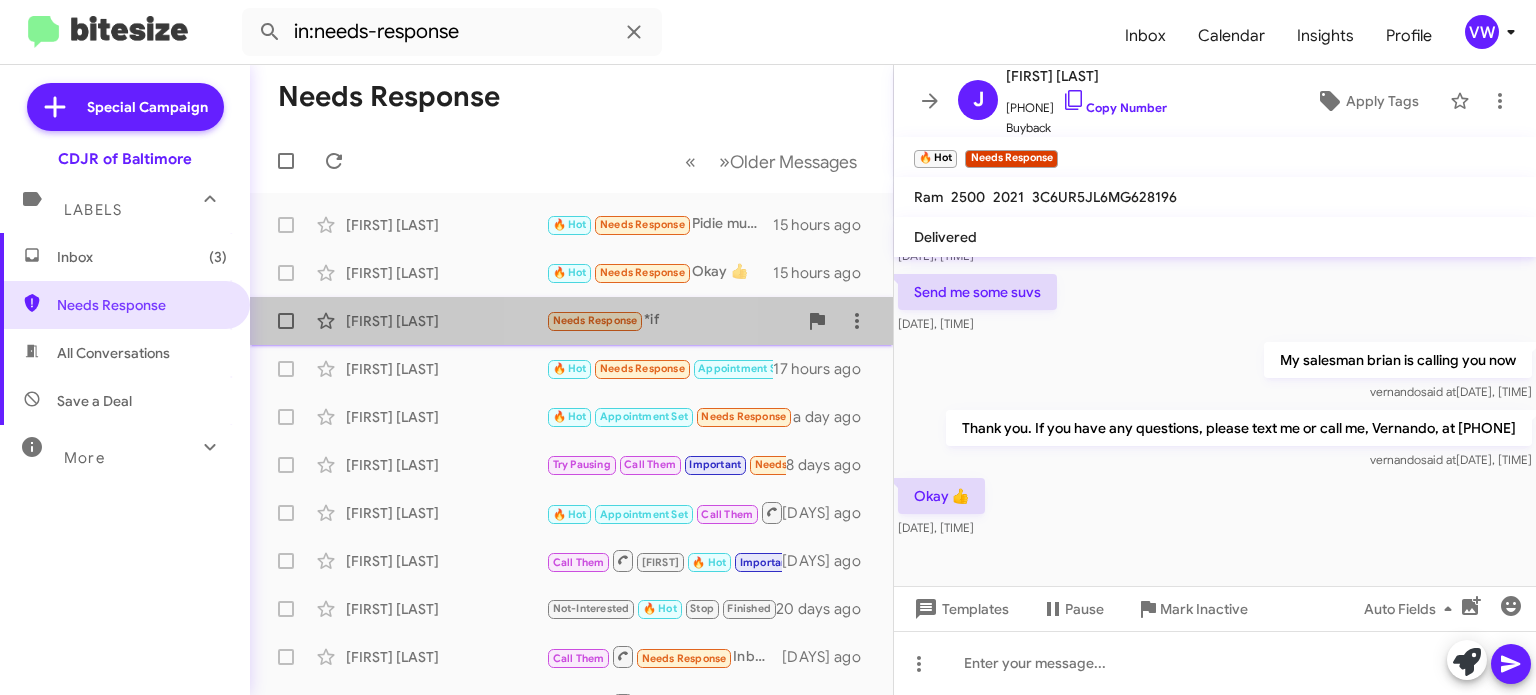 click on "Needs Response" 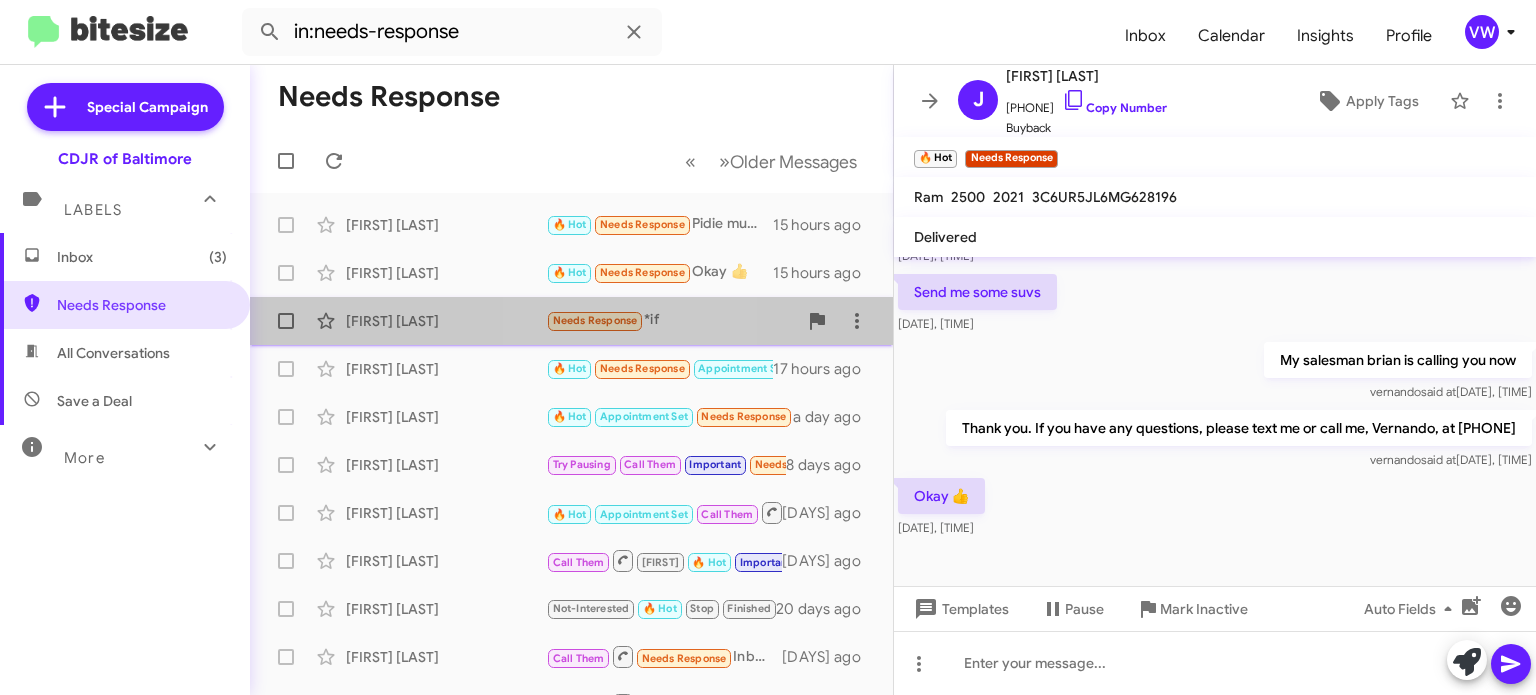 click on "Needs Response" 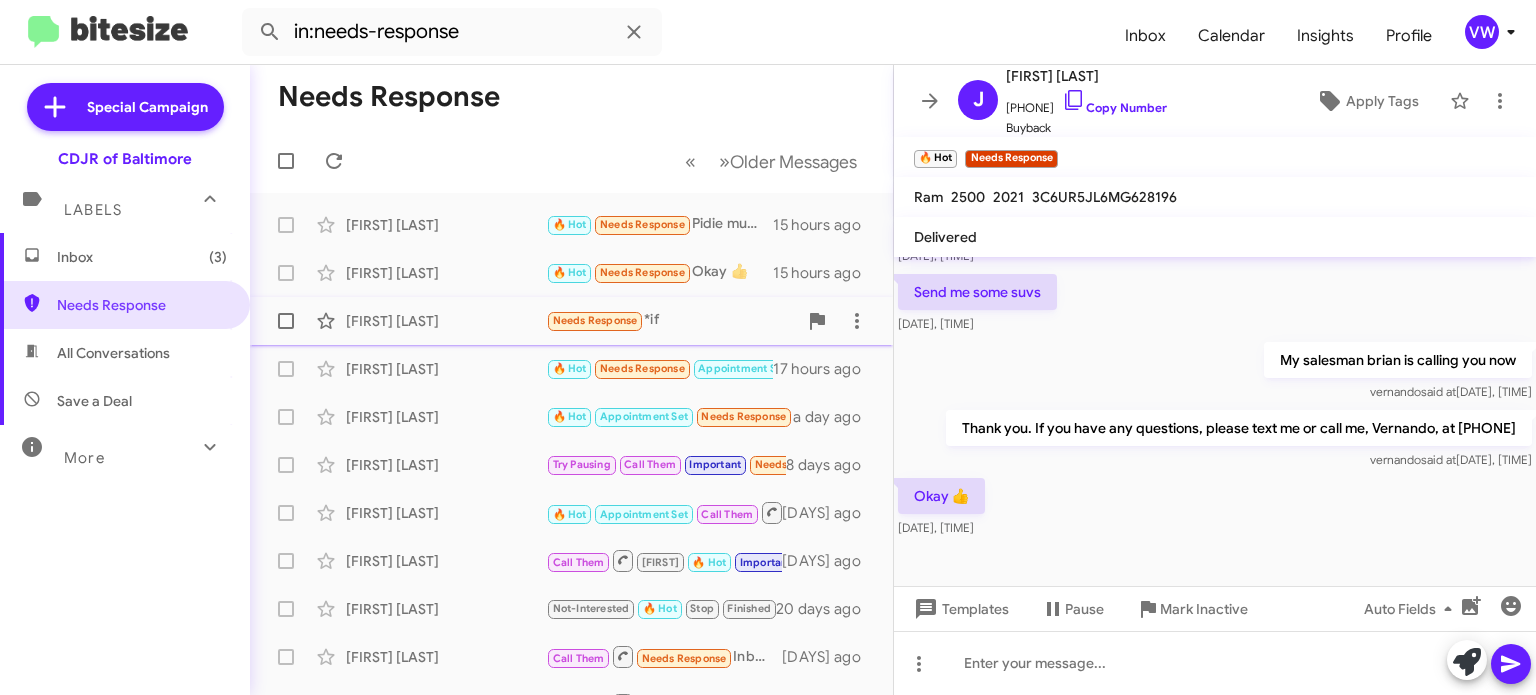 click on "Needs Response" 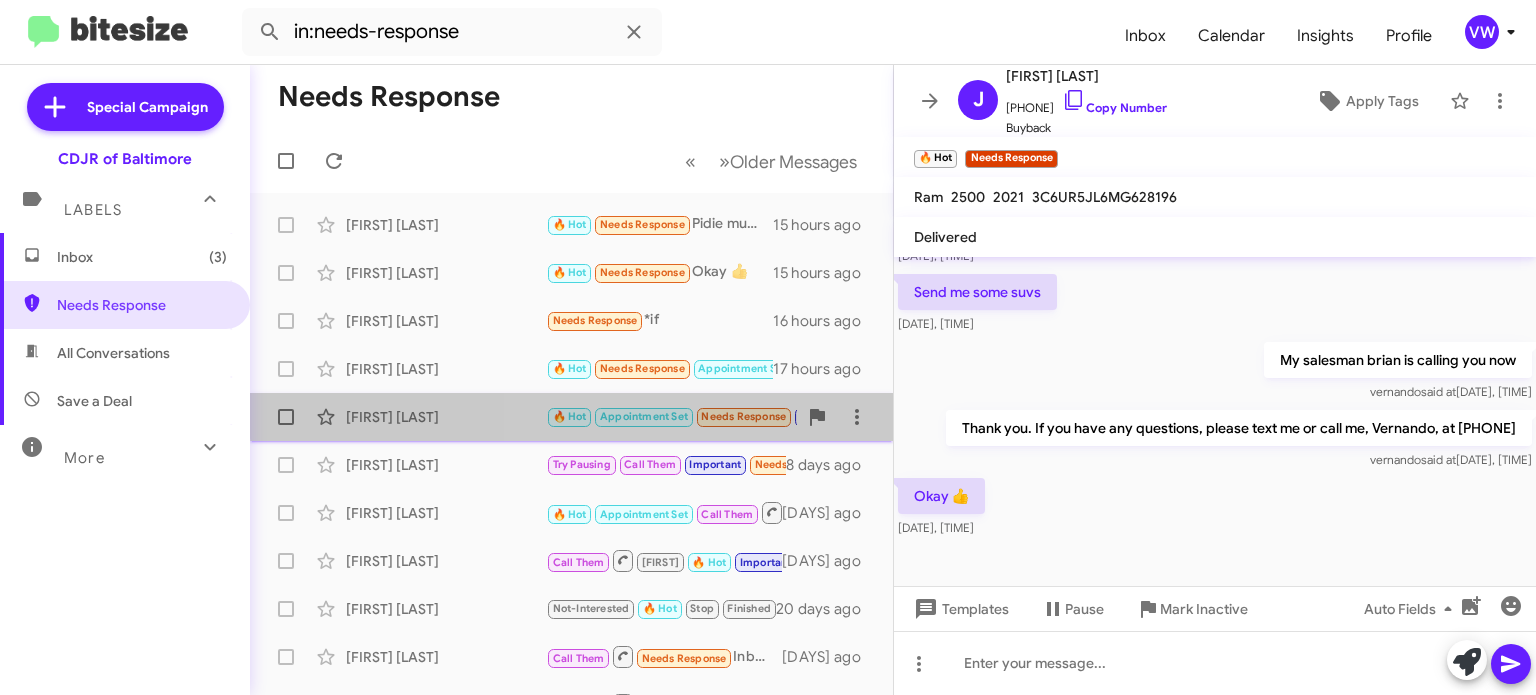 click on "Needs Response" 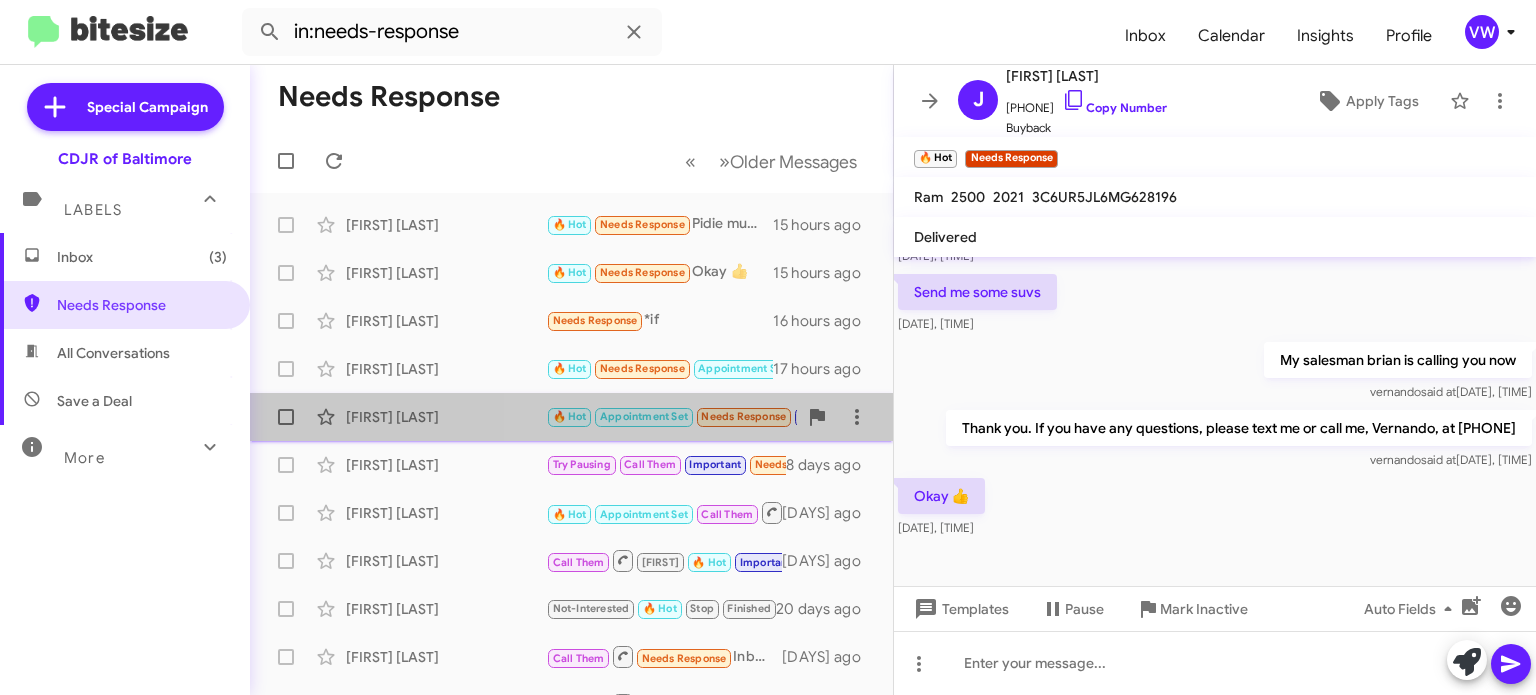 click on "Needs Response" 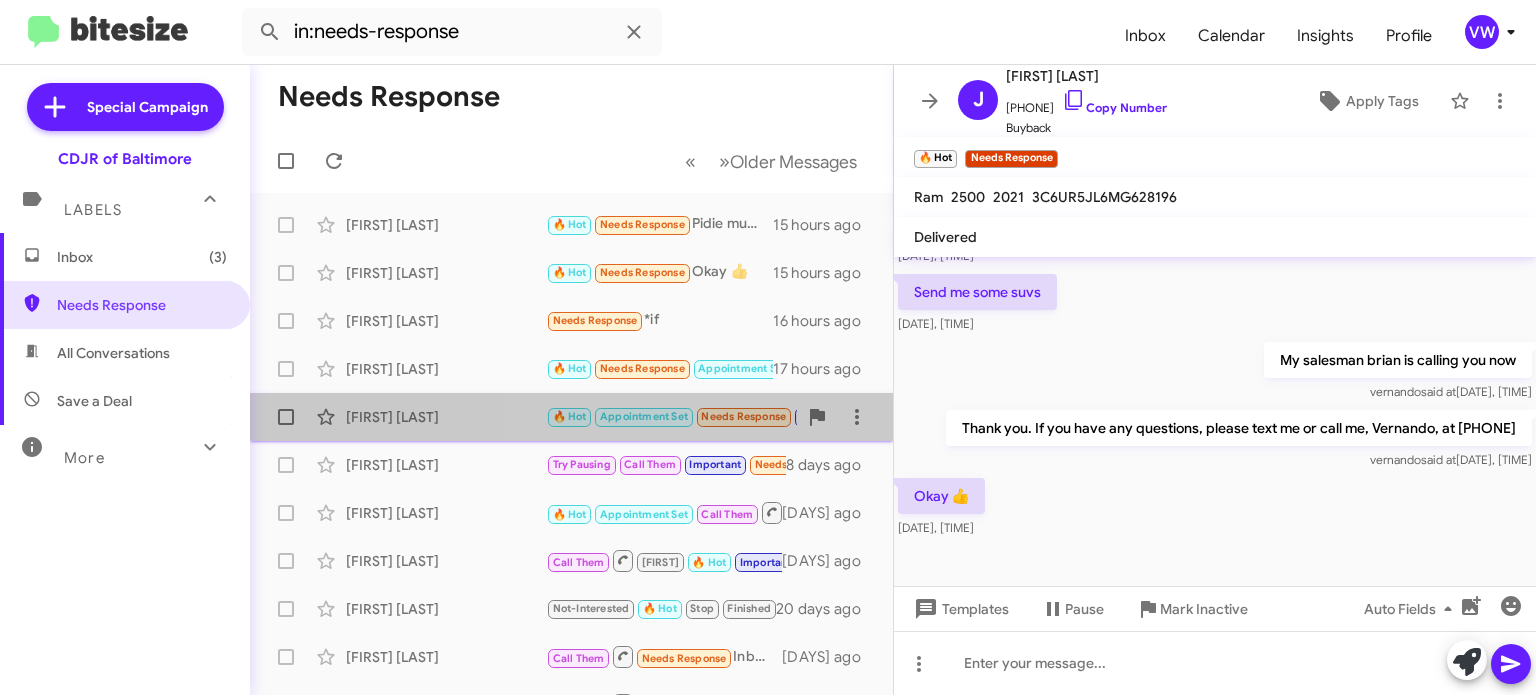 click on "Needs Response" 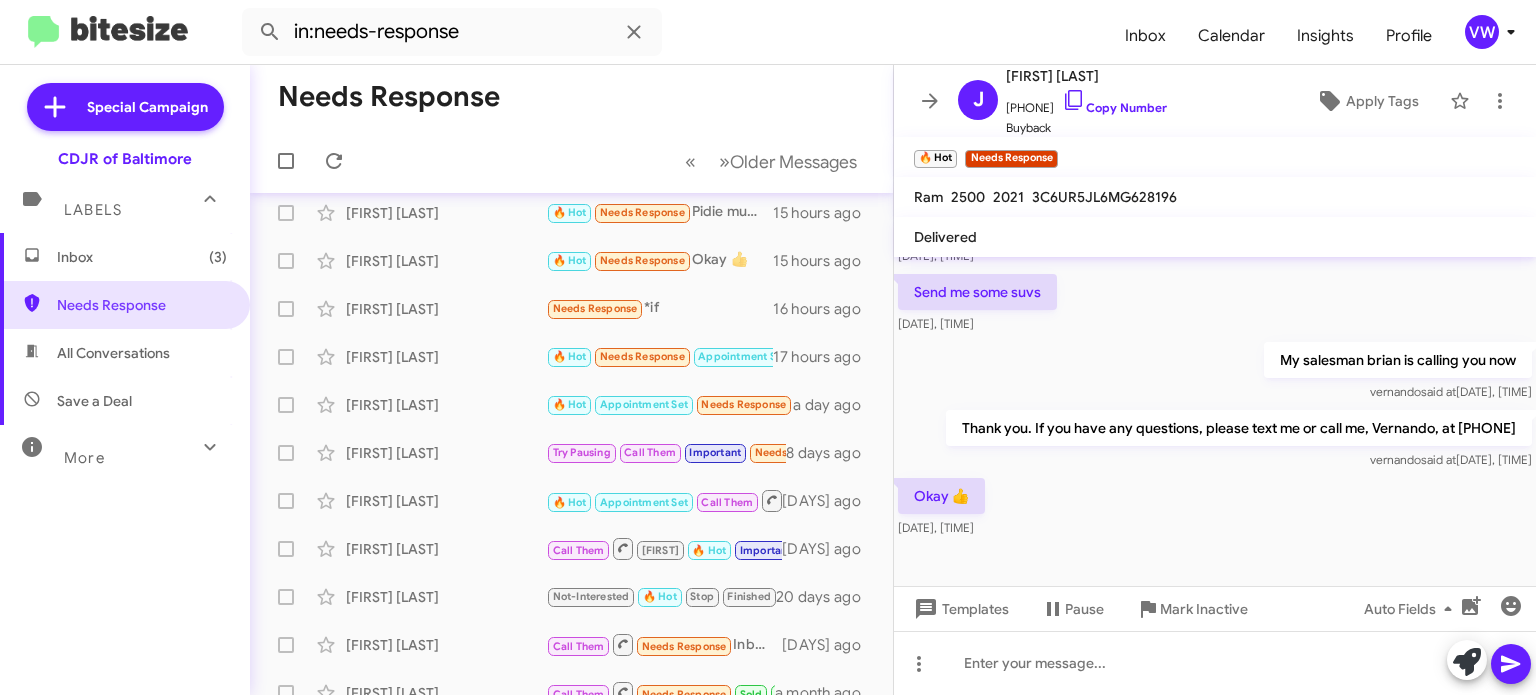 scroll, scrollTop: 11, scrollLeft: 0, axis: vertical 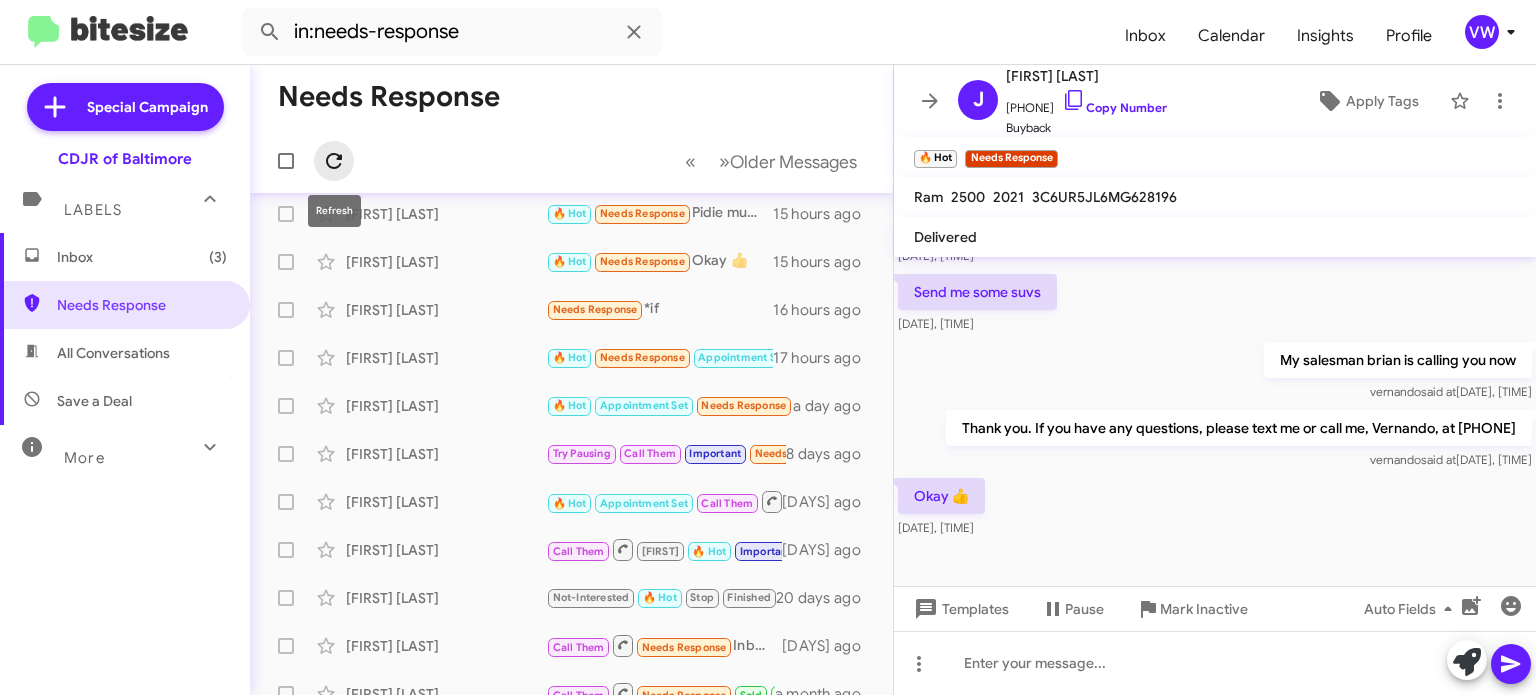 click 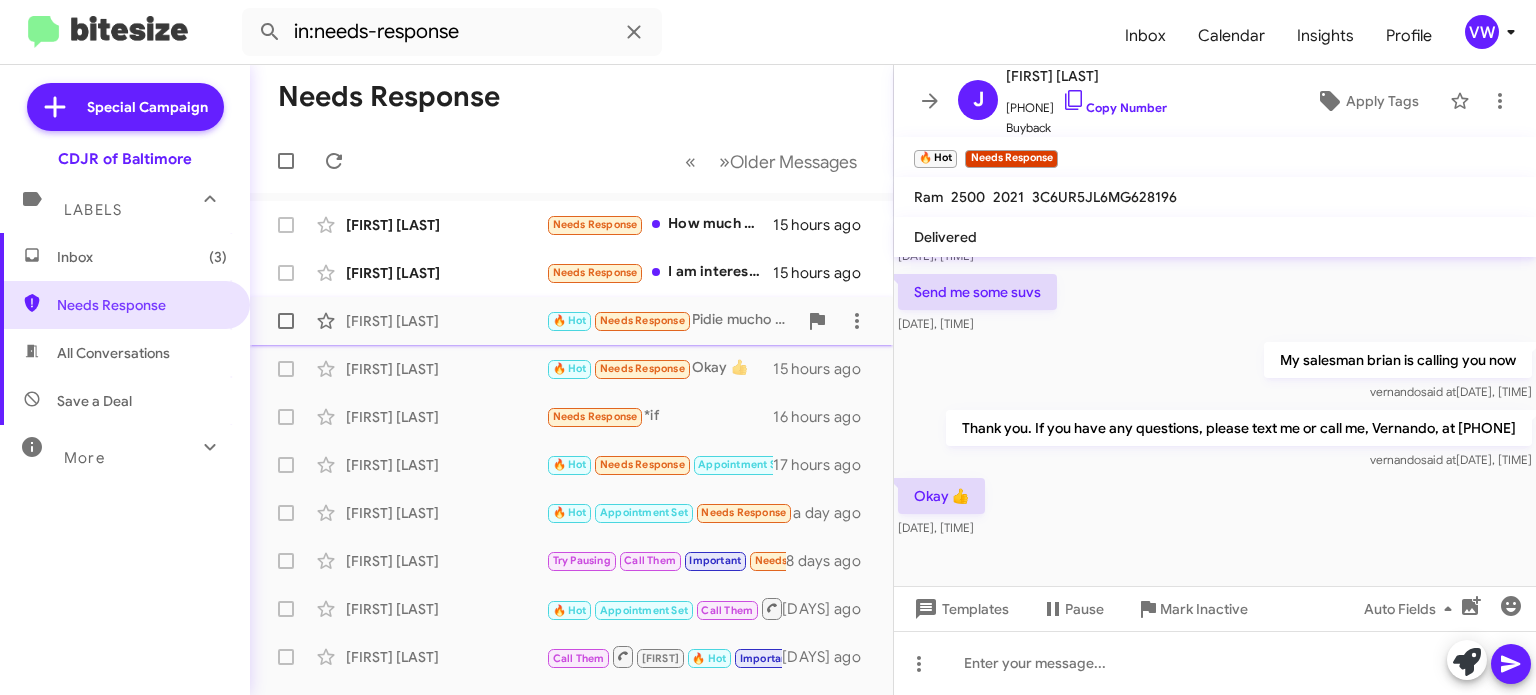 scroll, scrollTop: 0, scrollLeft: 0, axis: both 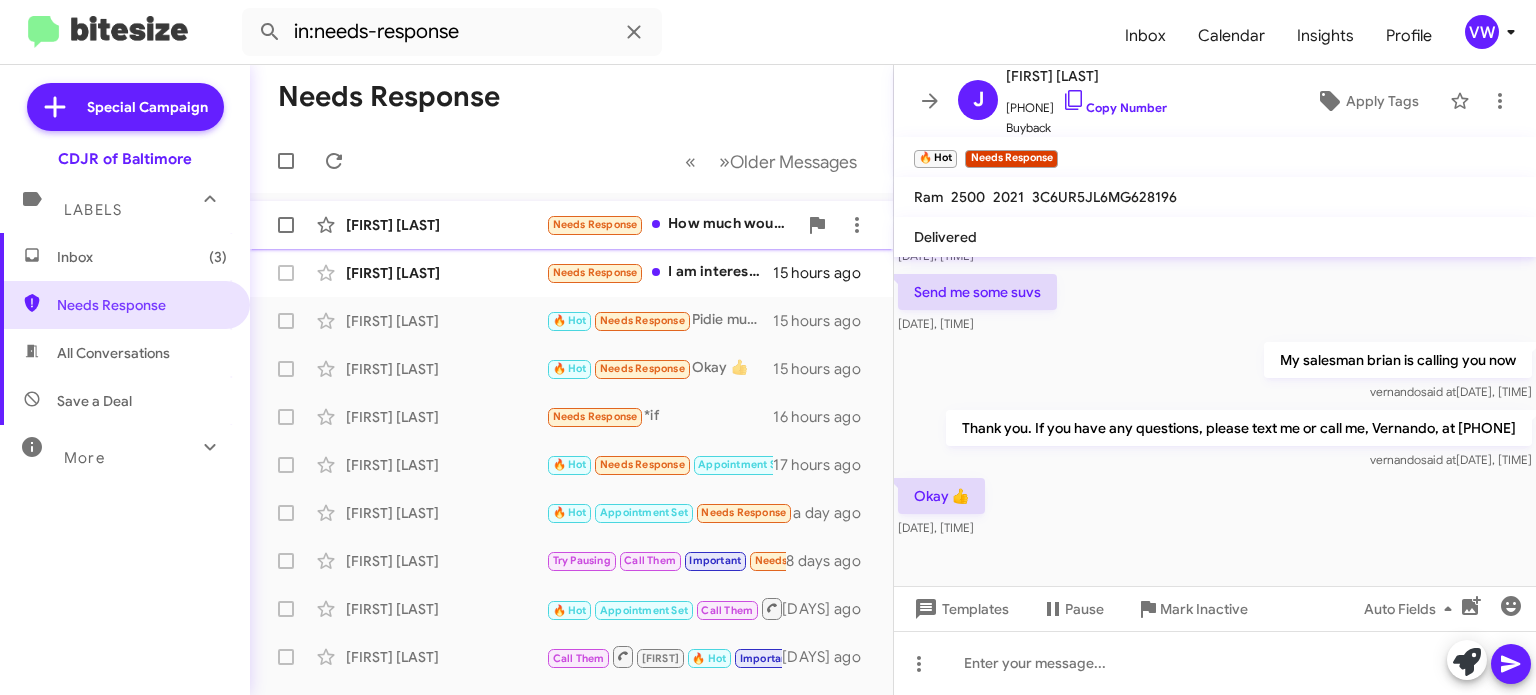 click on "Joseph Sanchez Needs Response How much would you be offering [DAYS] ago" 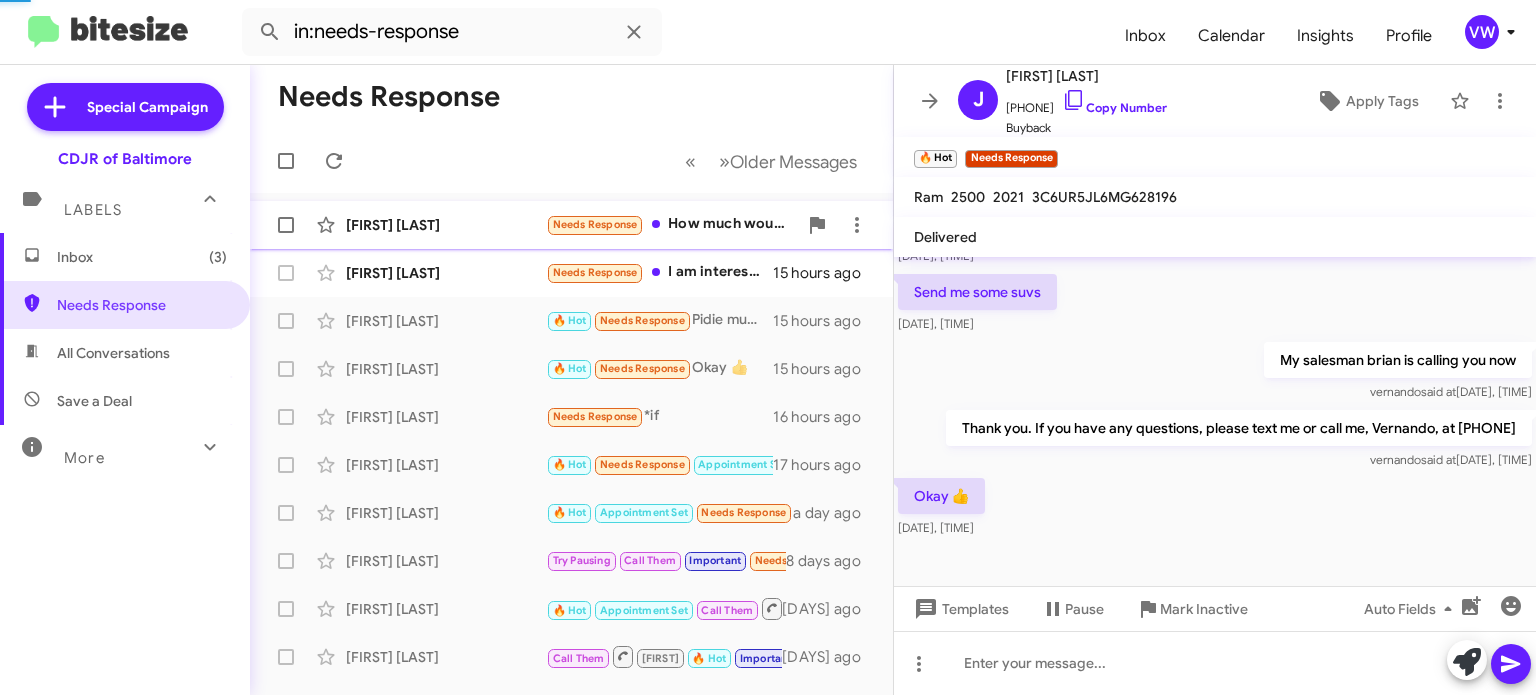 scroll, scrollTop: 0, scrollLeft: 0, axis: both 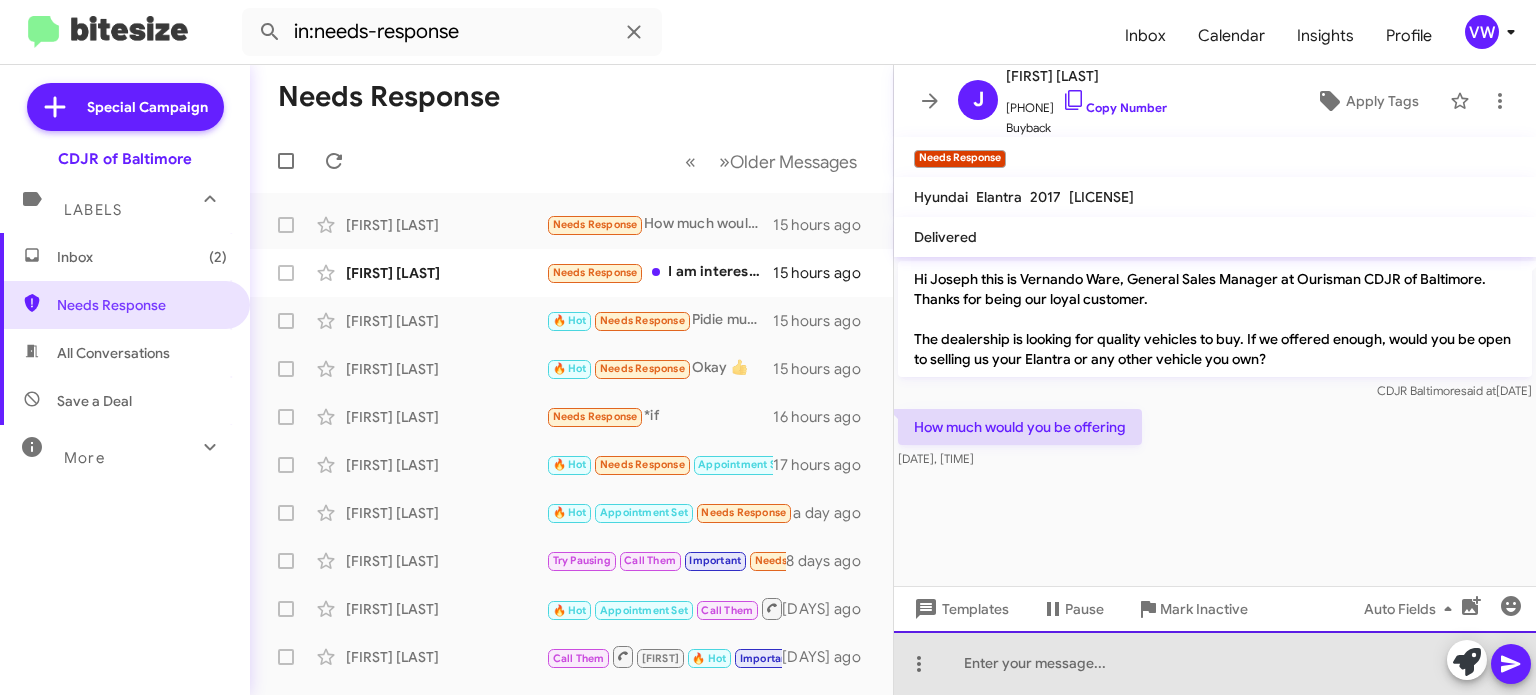 click 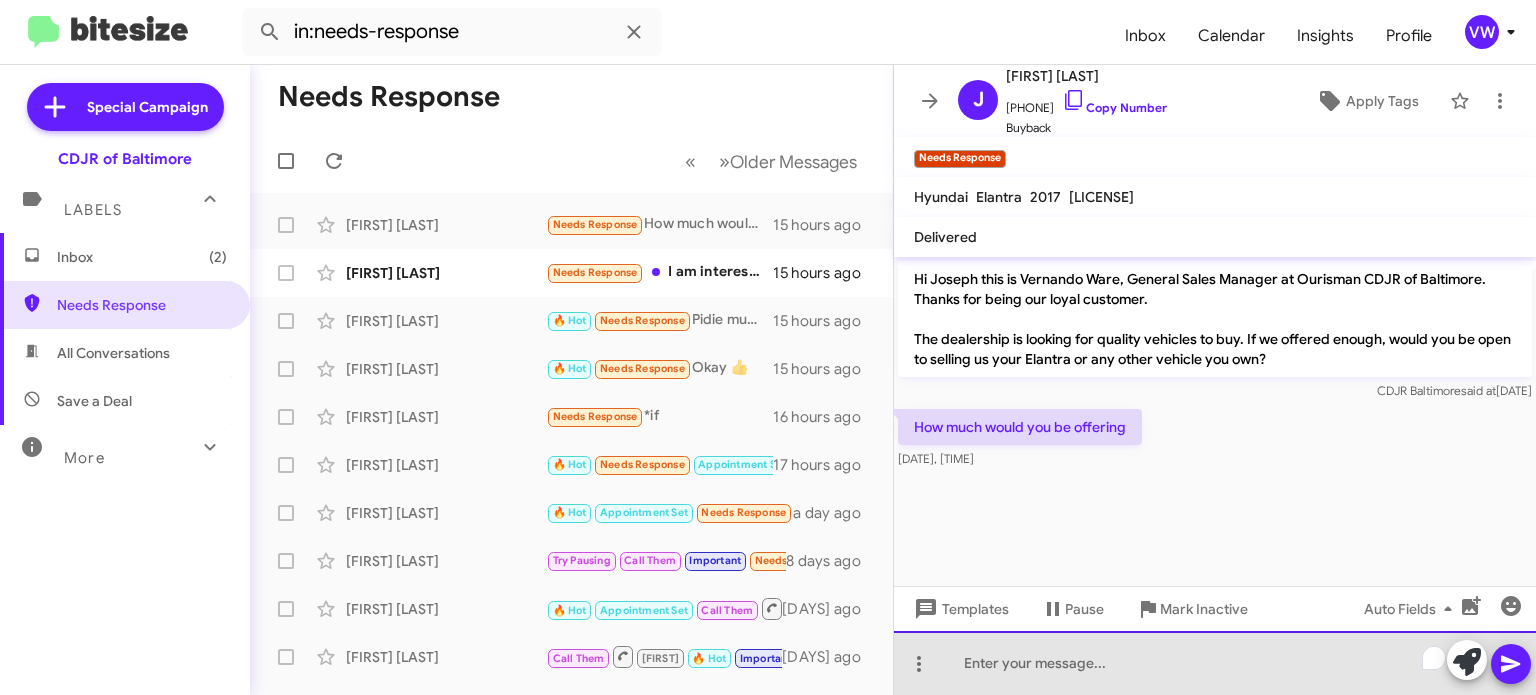 click 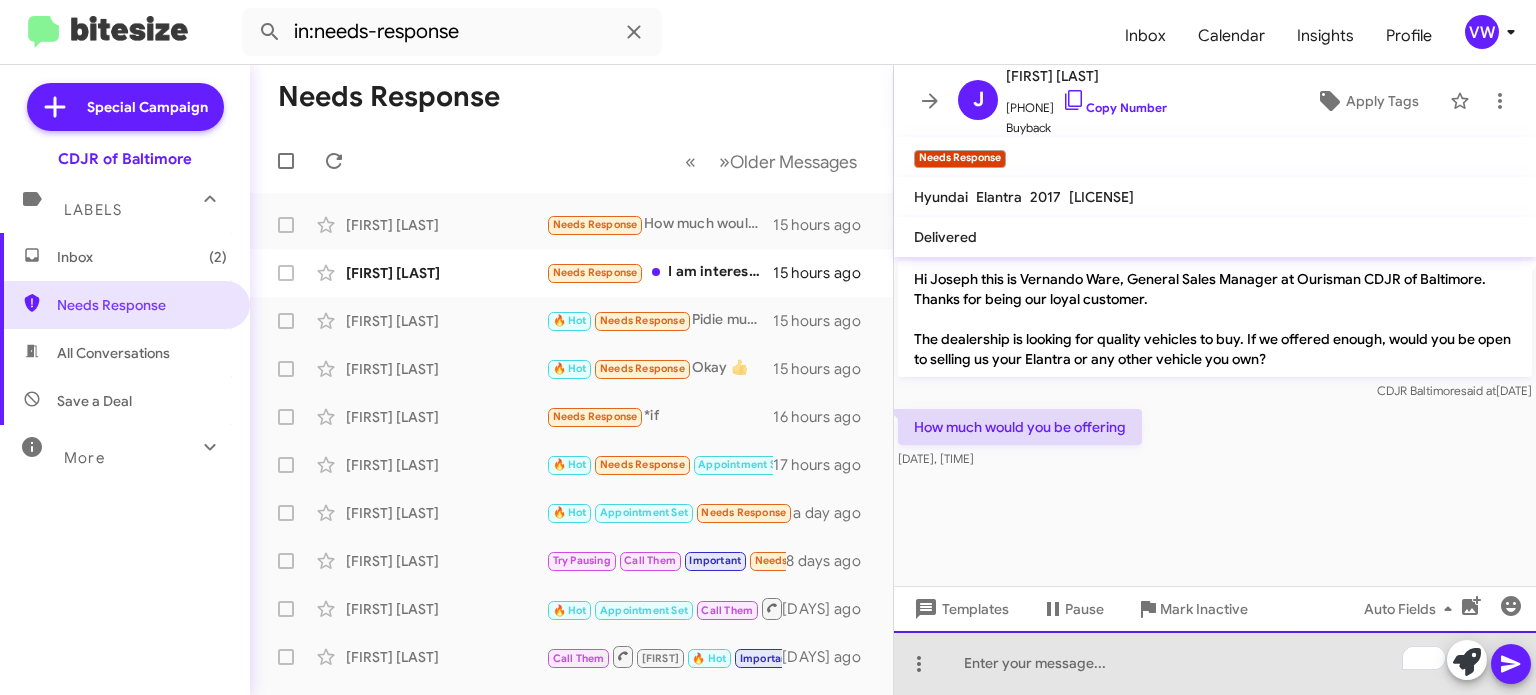 paste 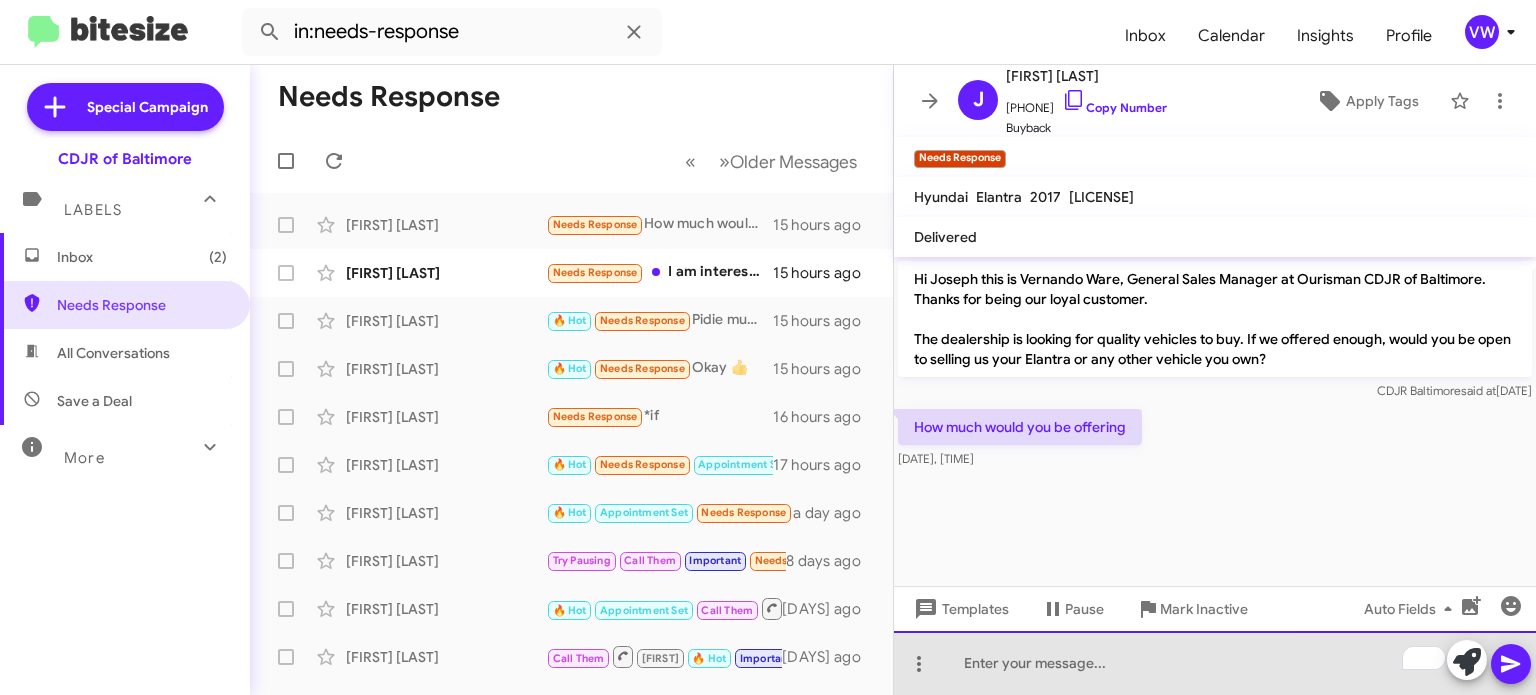 type 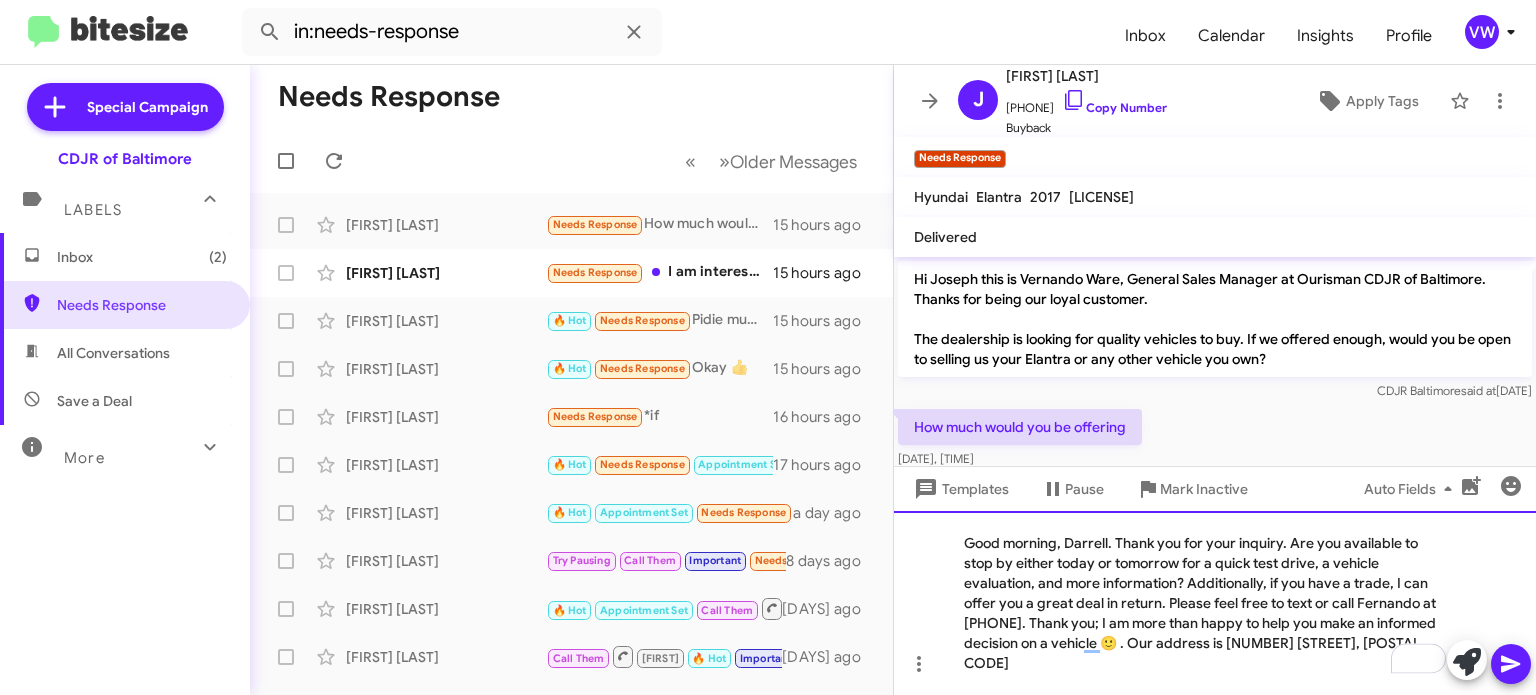 click on "Good morning, Darrell. Thank you for your inquiry. Are you available to stop by either today or tomorrow for a quick test drive, a vehicle evaluation, and more information? Additionally, if you have a trade, I can offer you a great deal in return. Please feel free to text or call Fernando at [PHONE]. Thank you; I am more than happy to help you make an informed decision on a vehicle 🙂 . Our address is [NUMBER] [STREET], [POSTAL CODE]" 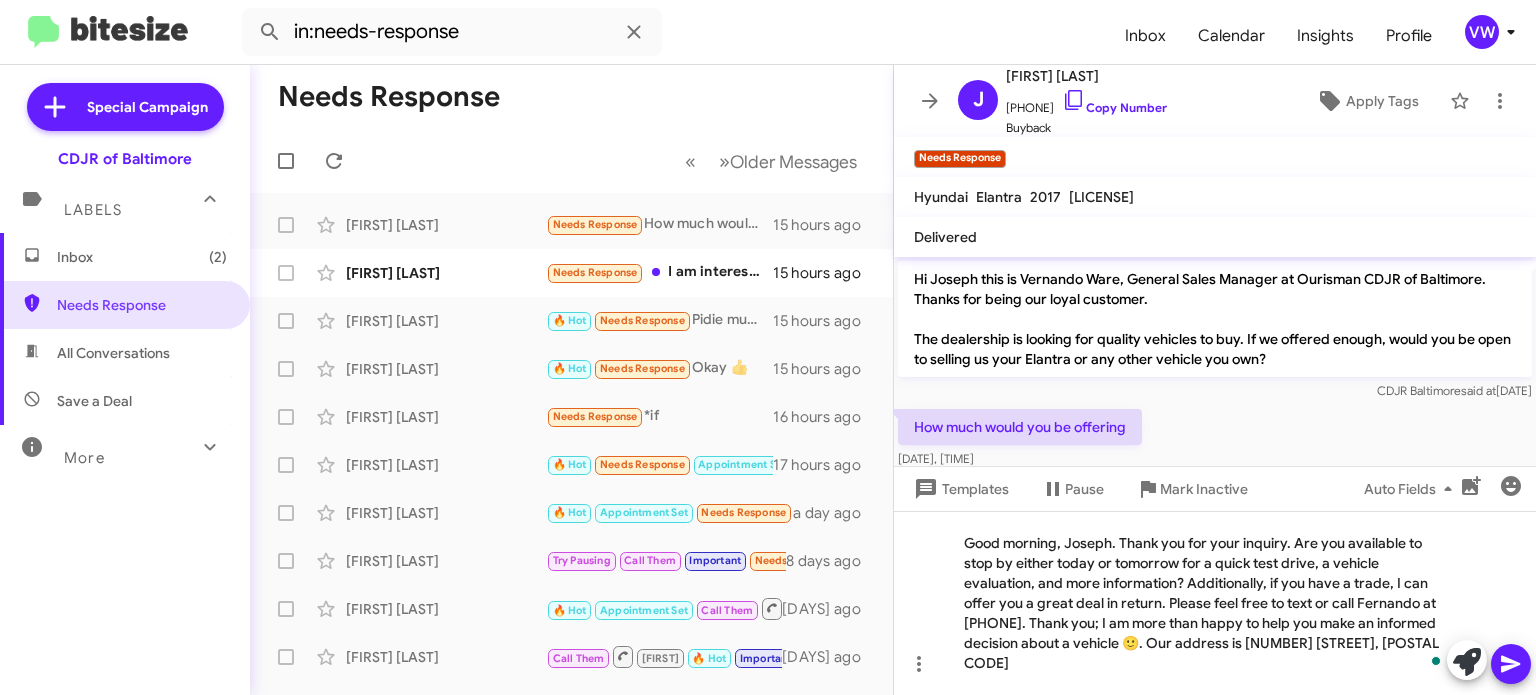 click 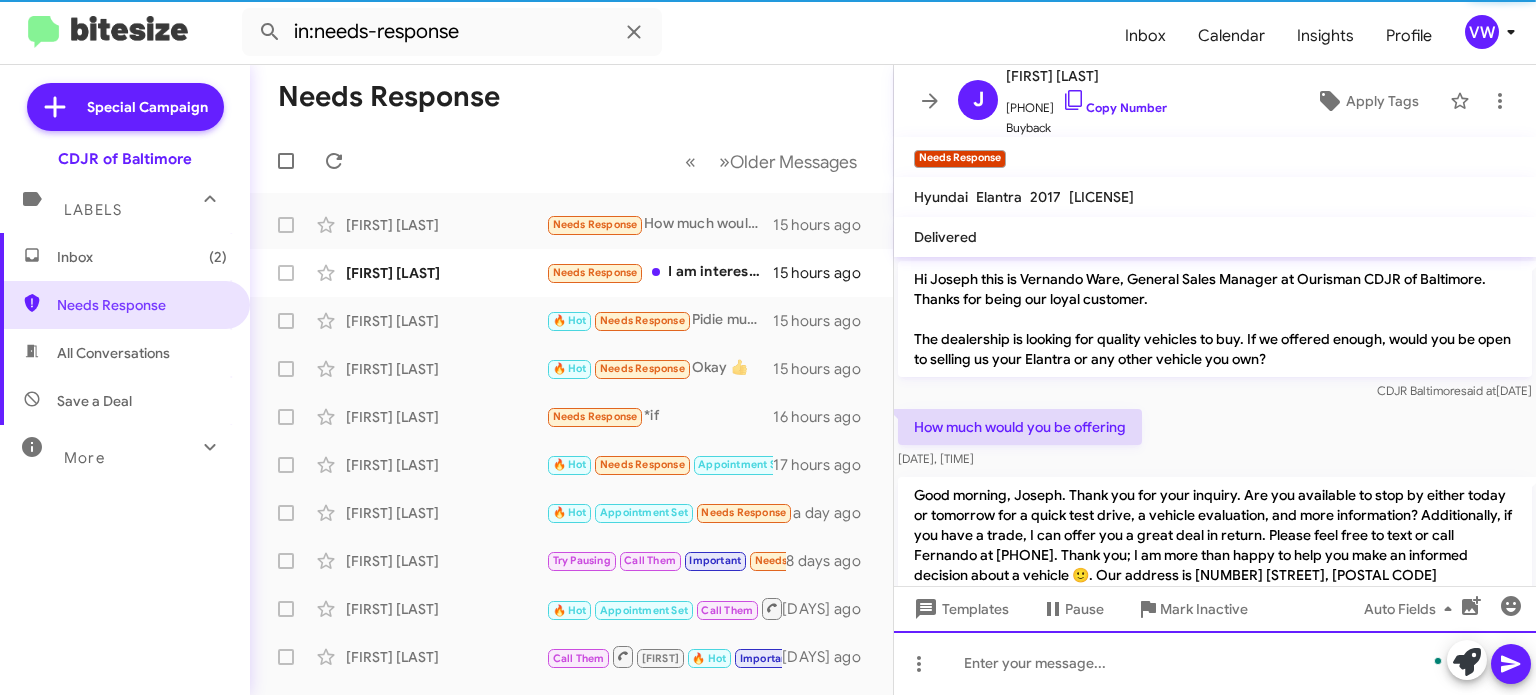 scroll, scrollTop: 49, scrollLeft: 0, axis: vertical 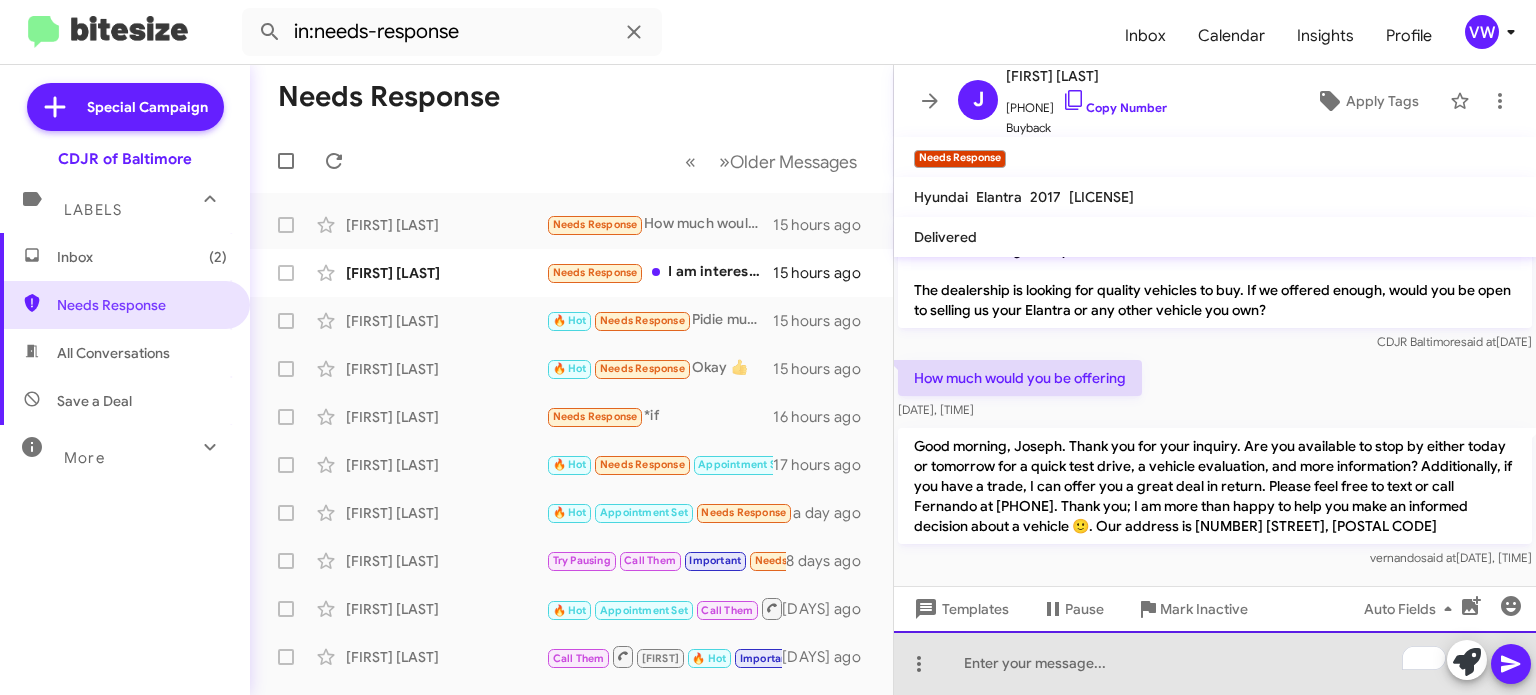 click 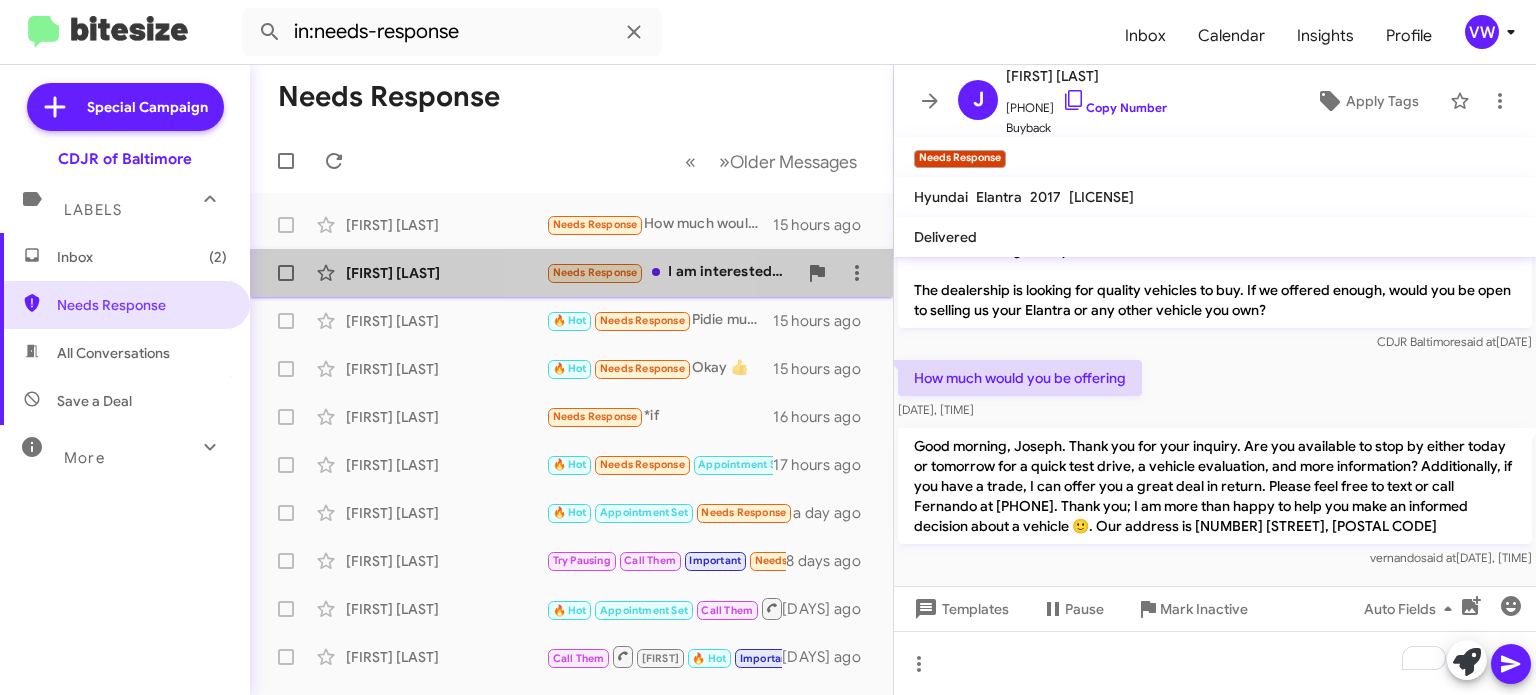 click on "Needs Response" 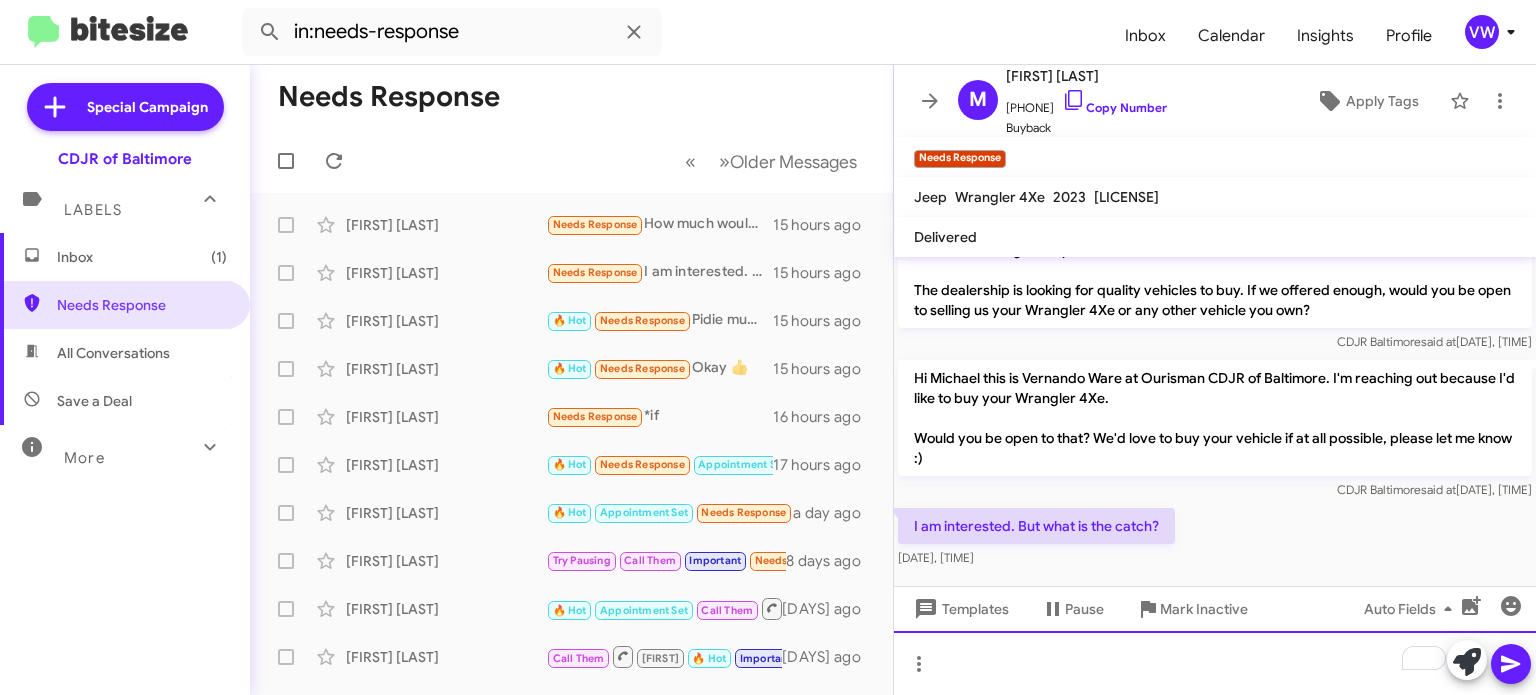 click 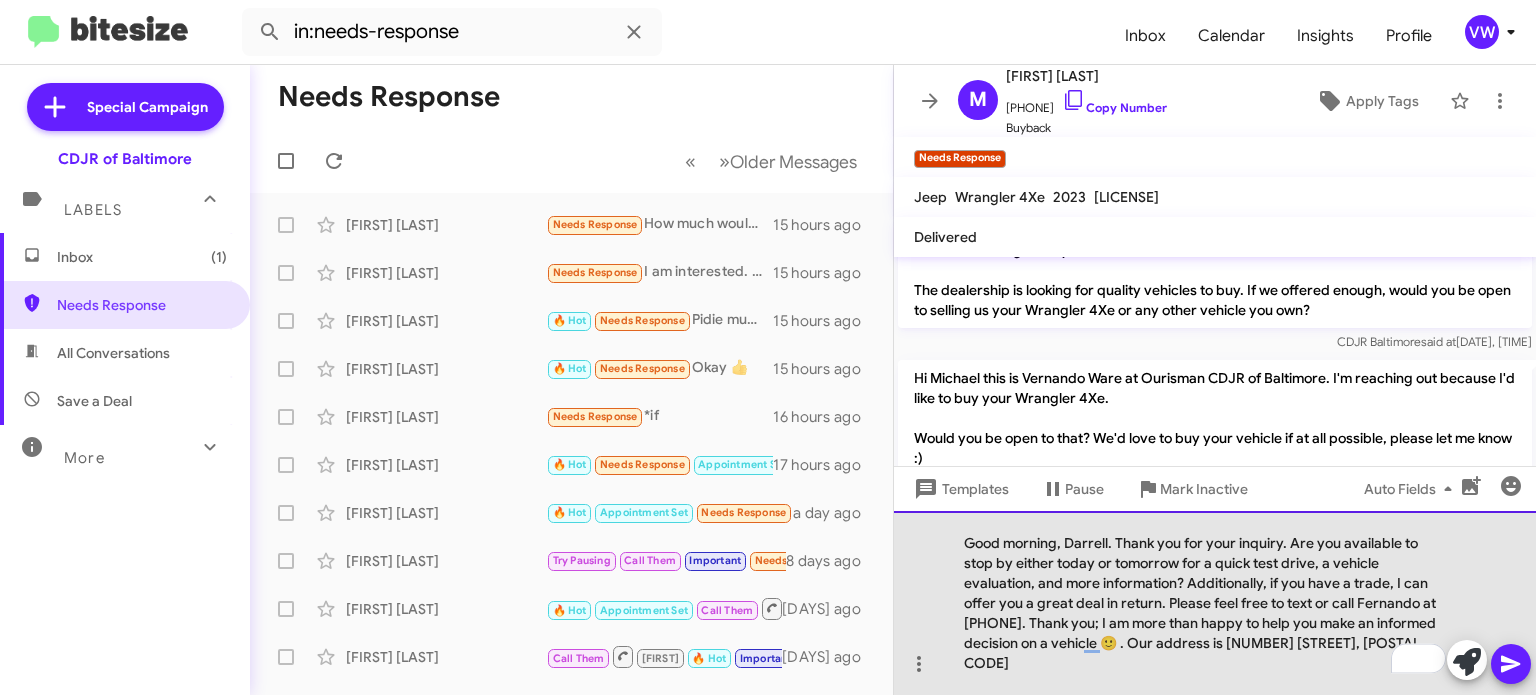 click on "Good morning, Darrell. Thank you for your inquiry. Are you available to stop by either today or tomorrow for a quick test drive, a vehicle evaluation, and more information? Additionally, if you have a trade, I can offer you a great deal in return. Please feel free to text or call Fernando at [PHONE]. Thank you; I am more than happy to help you make an informed decision on a vehicle 🙂 . Our address is [NUMBER] [STREET], [POSTAL CODE]" 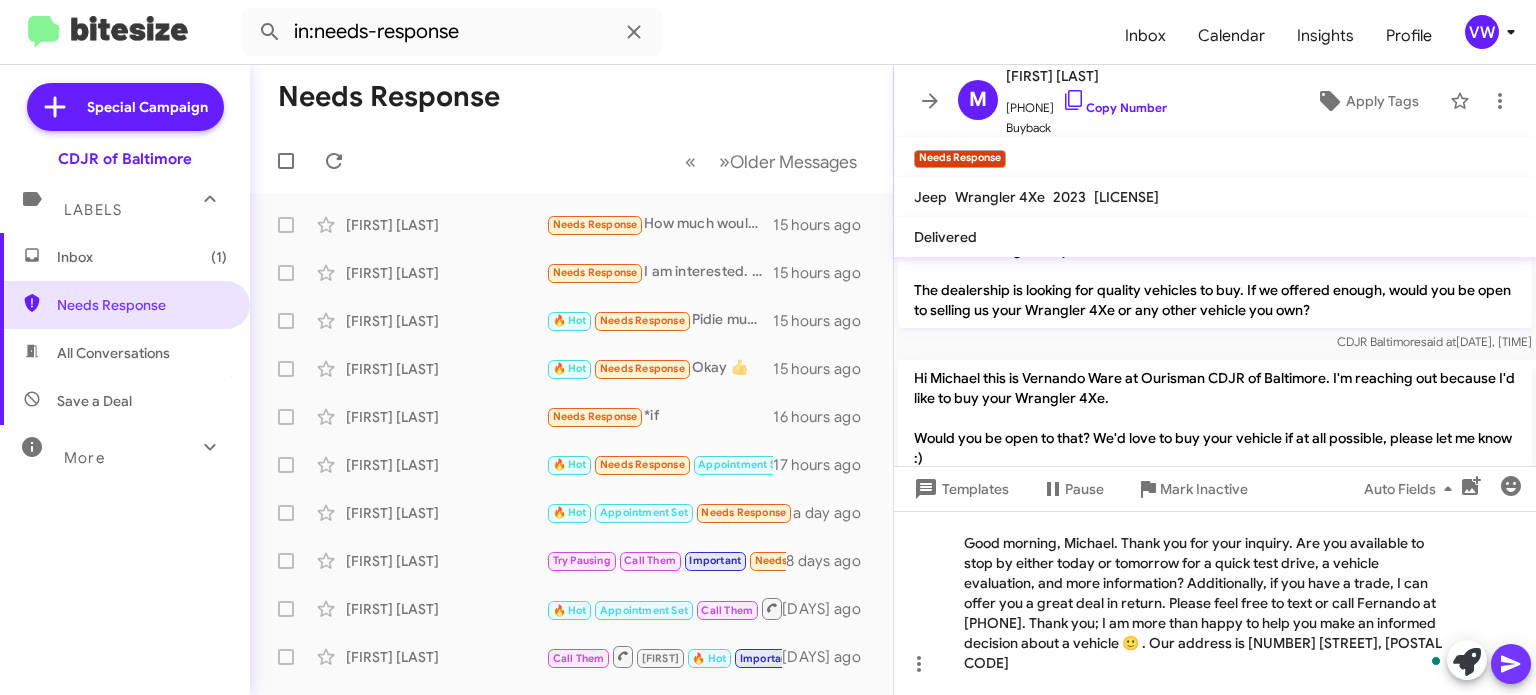 click 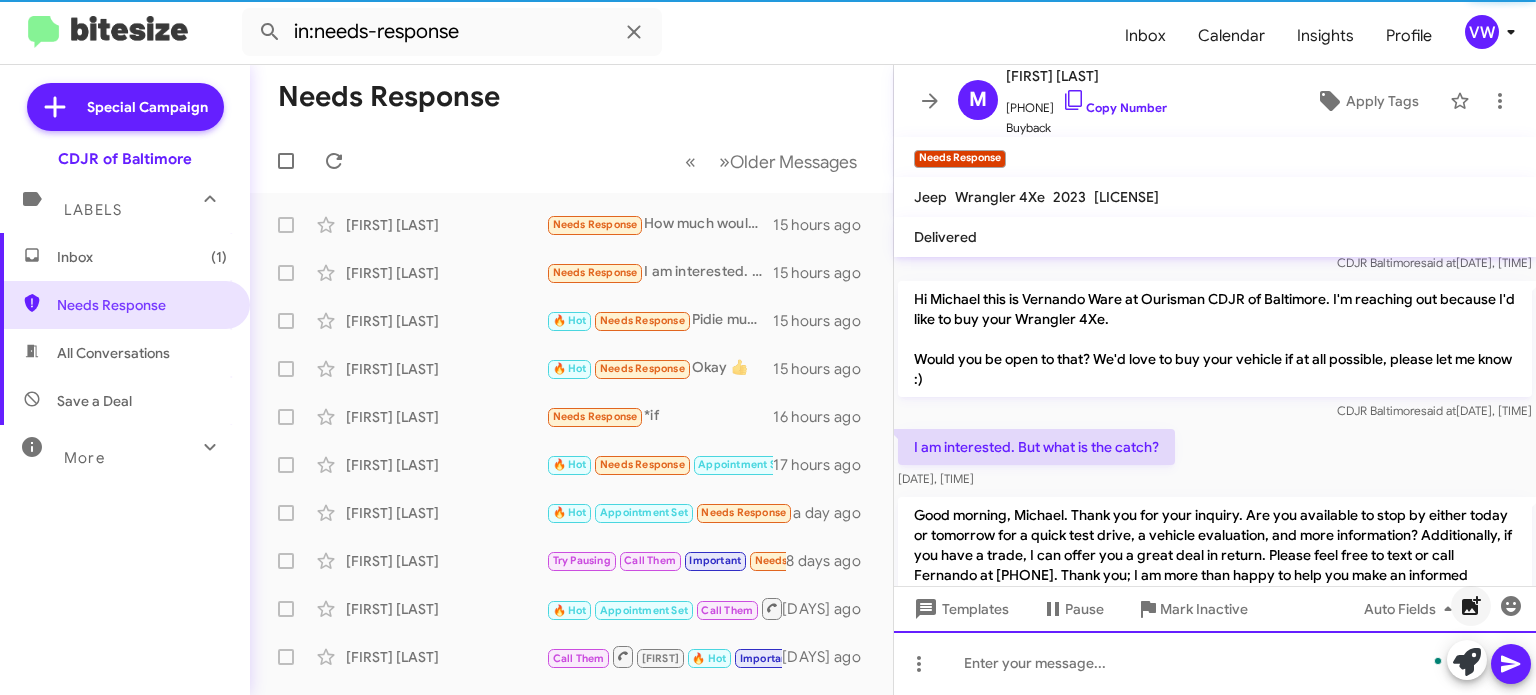 scroll, scrollTop: 202, scrollLeft: 0, axis: vertical 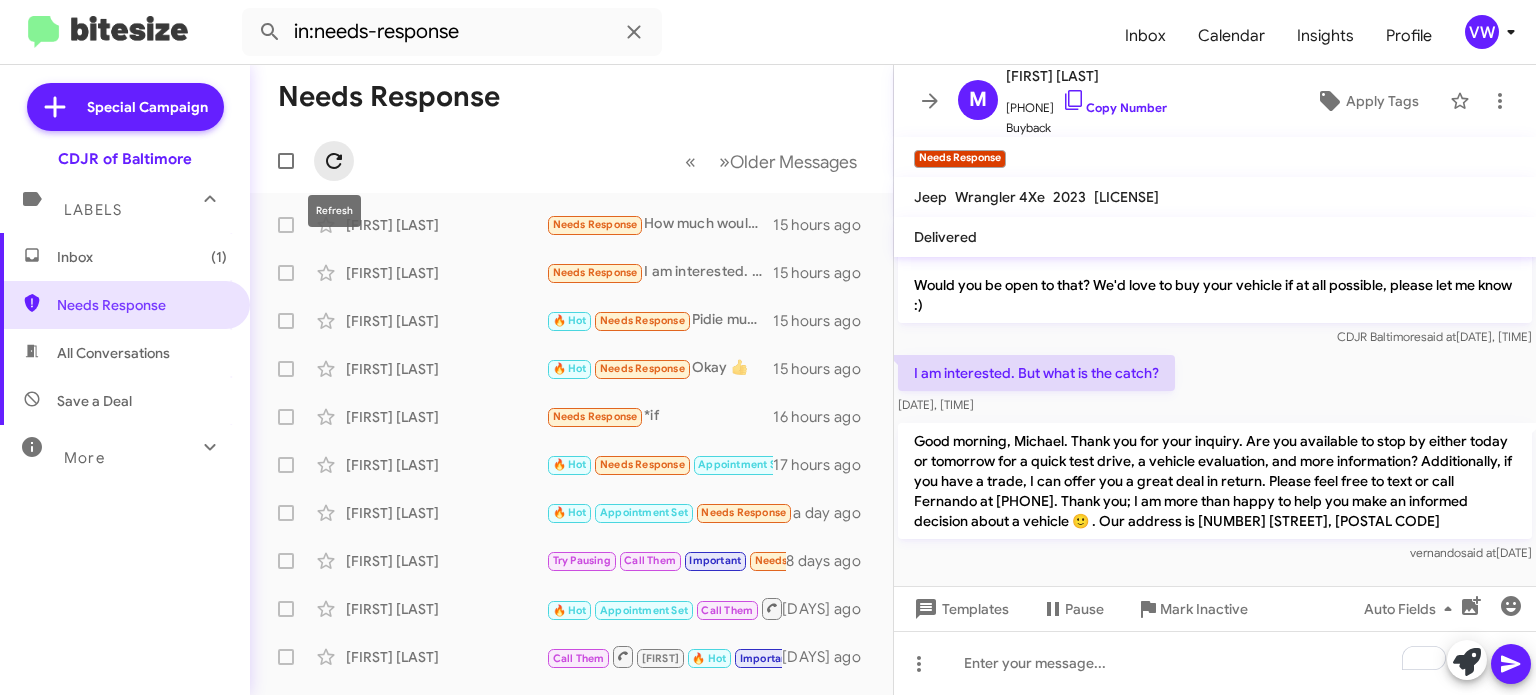 click 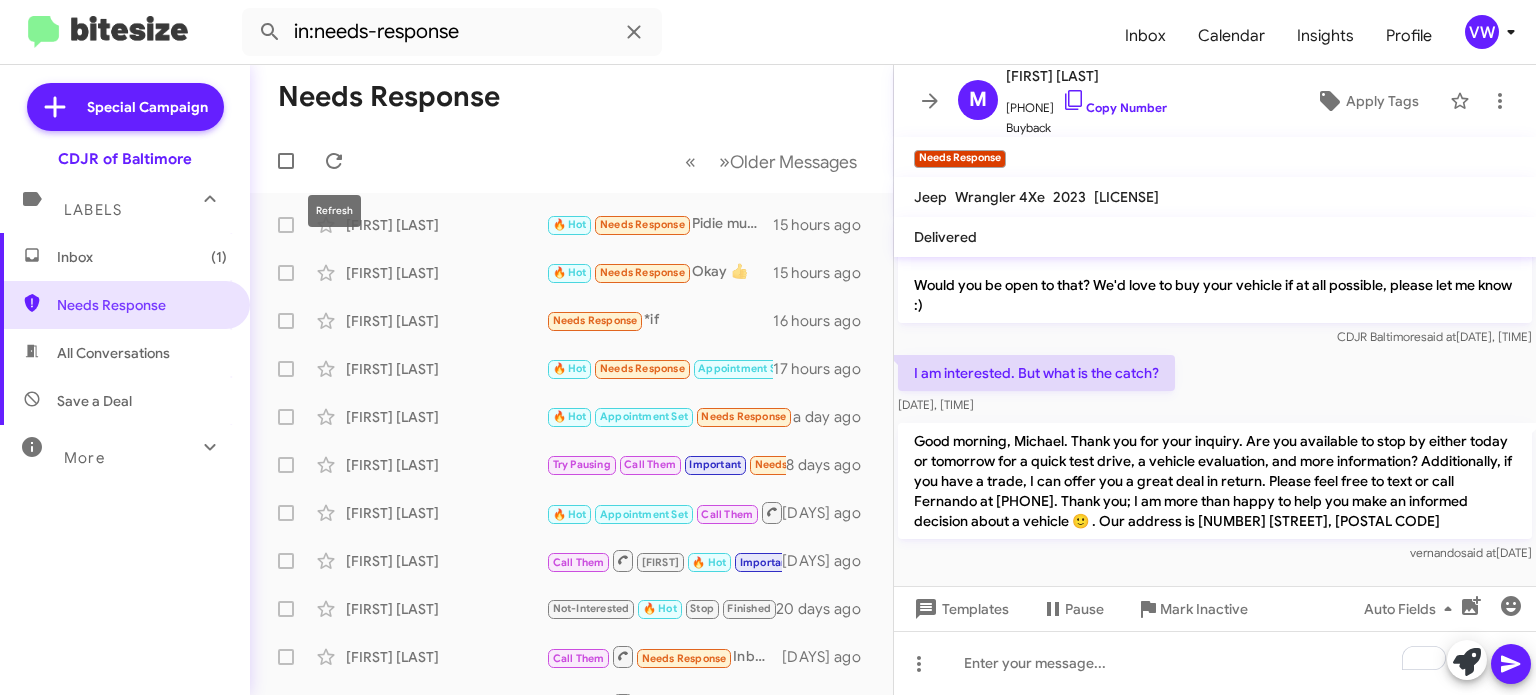 drag, startPoint x: 342, startPoint y: 160, endPoint x: 363, endPoint y: 161, distance: 21.023796 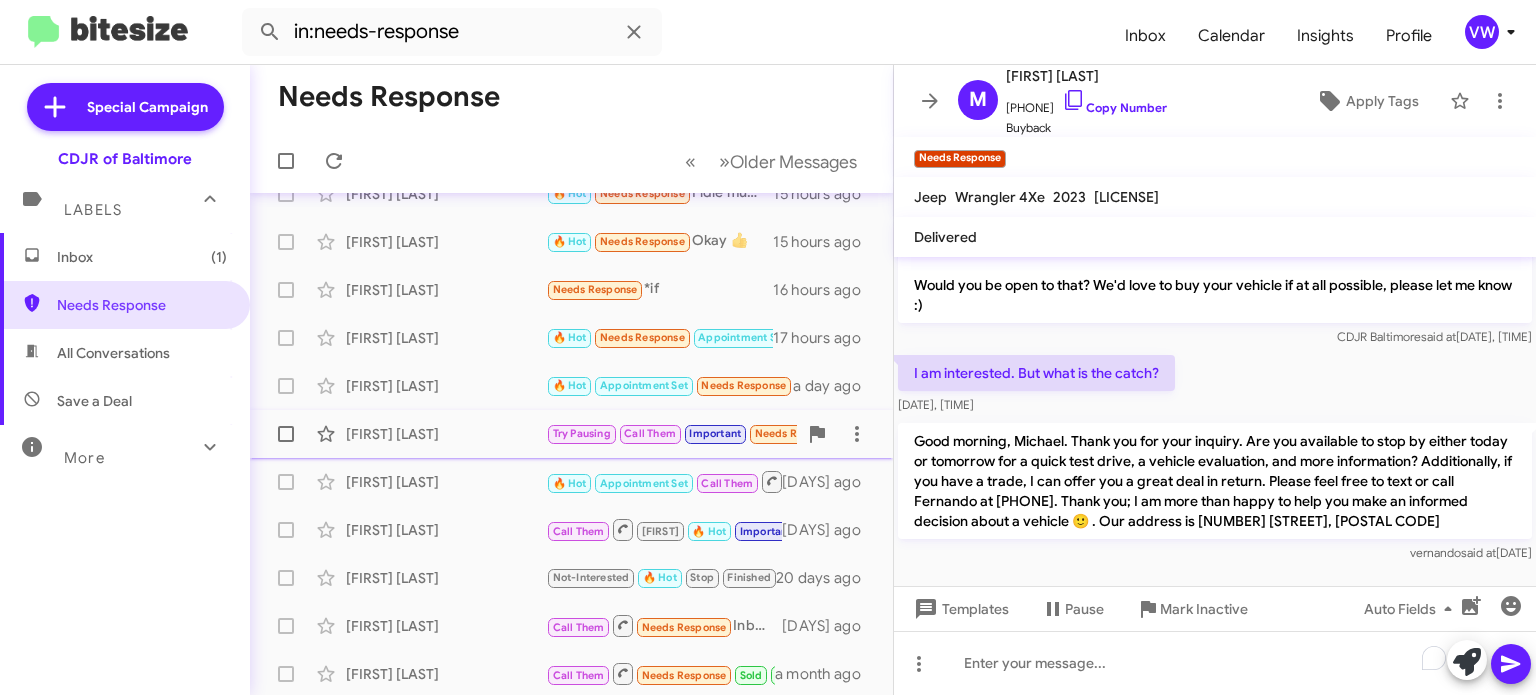 scroll, scrollTop: 44, scrollLeft: 0, axis: vertical 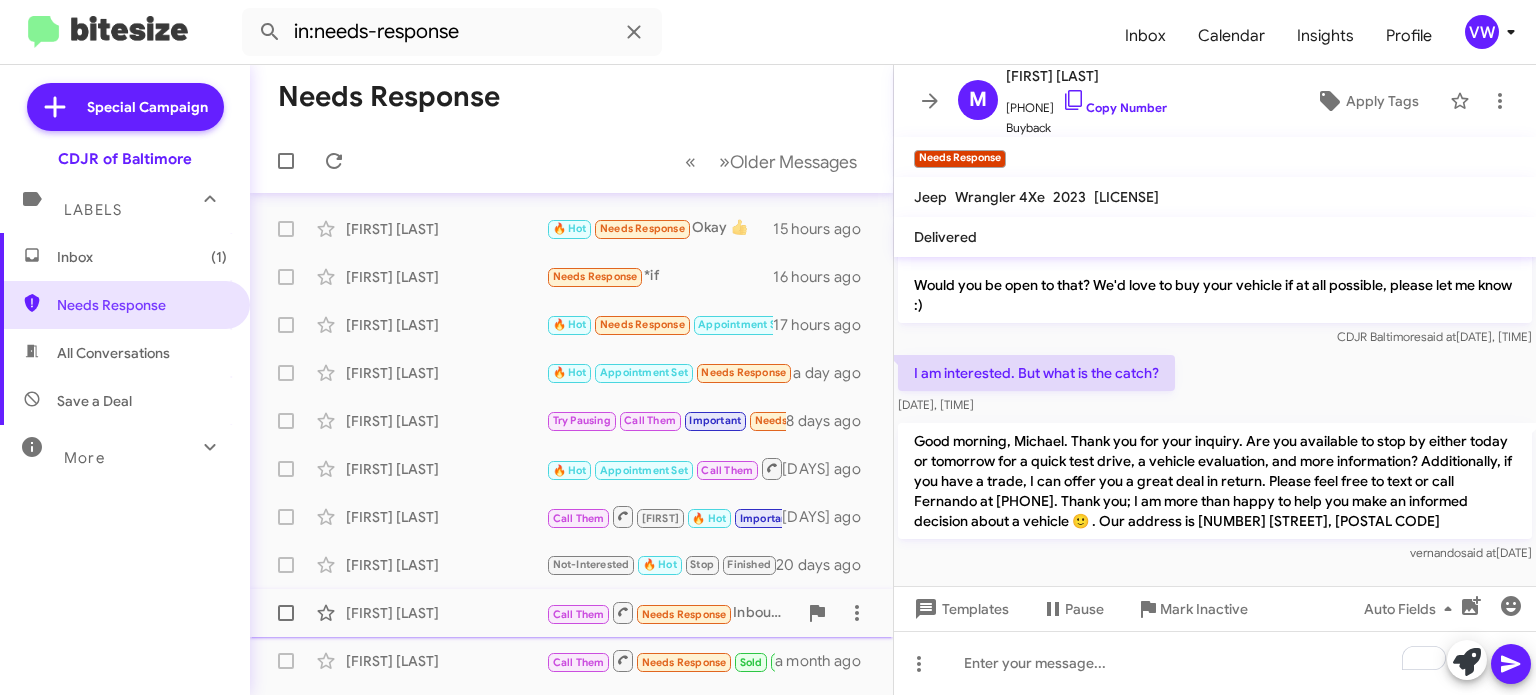 click on "Darrell Christian Call Them Needs Response Inbound Call [DAYS] ago" 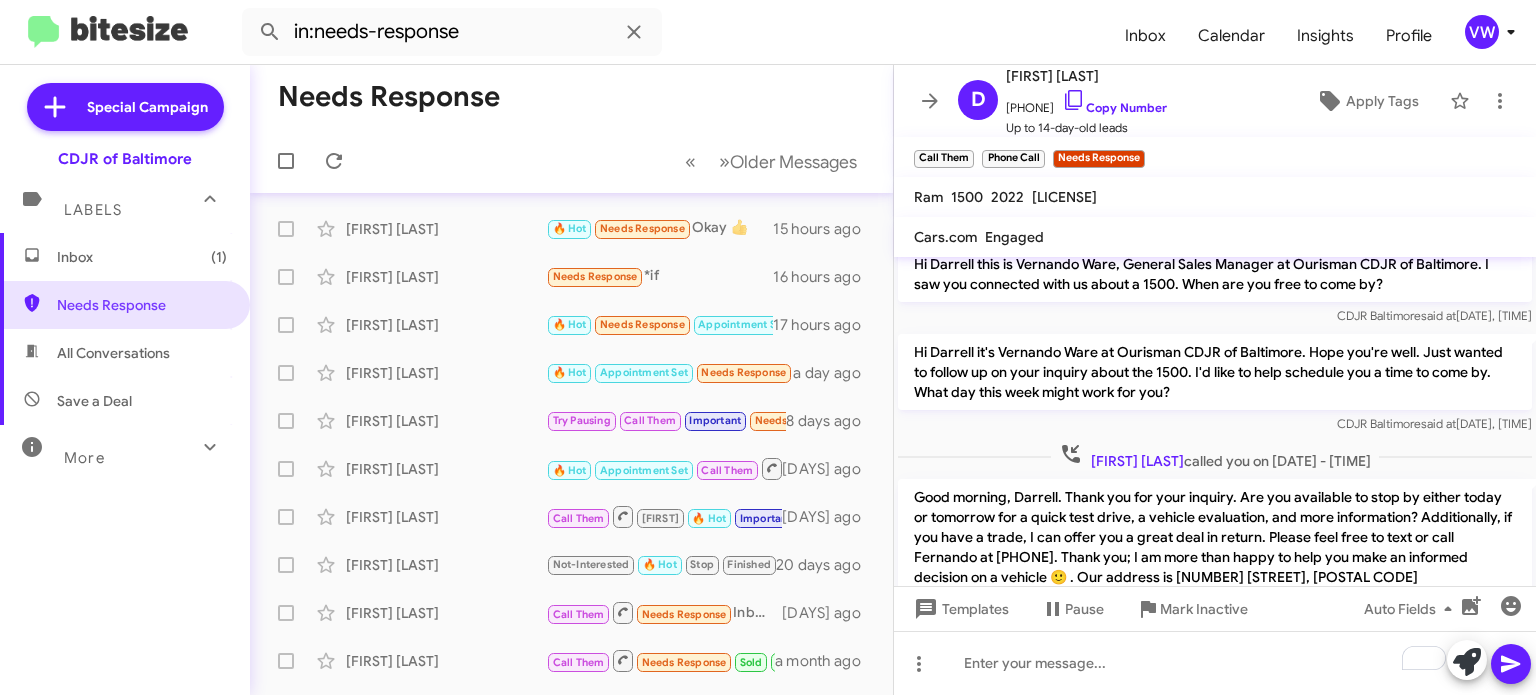 scroll, scrollTop: 0, scrollLeft: 0, axis: both 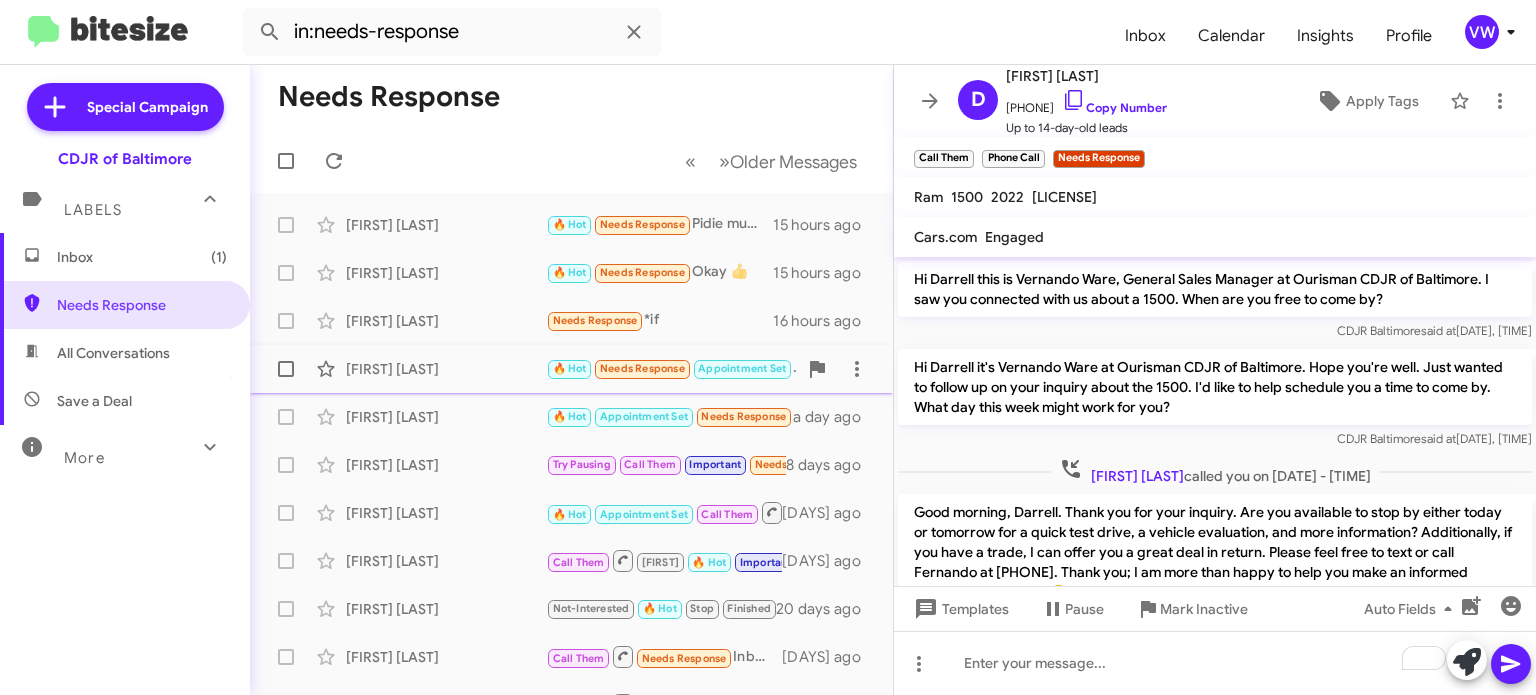 click on "[FIRST] [LAST]" 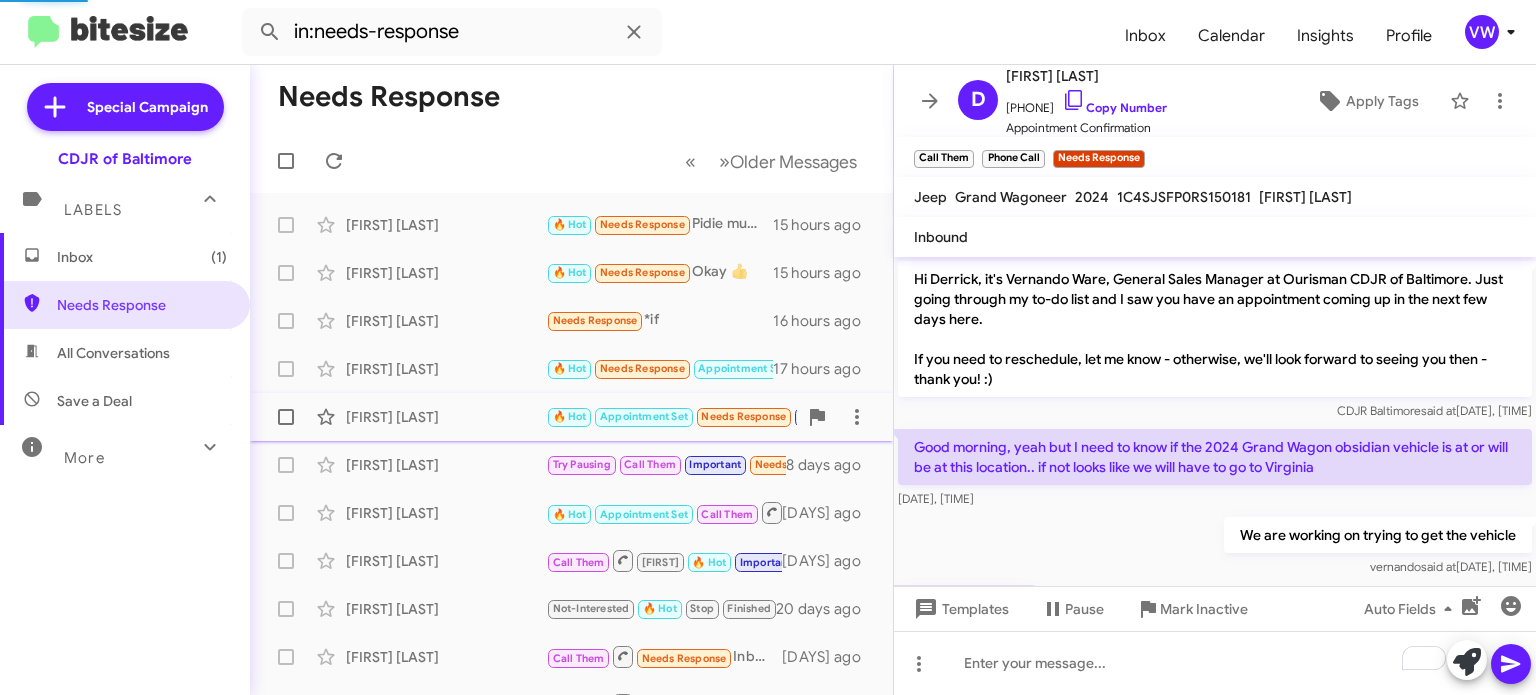 scroll, scrollTop: 571, scrollLeft: 0, axis: vertical 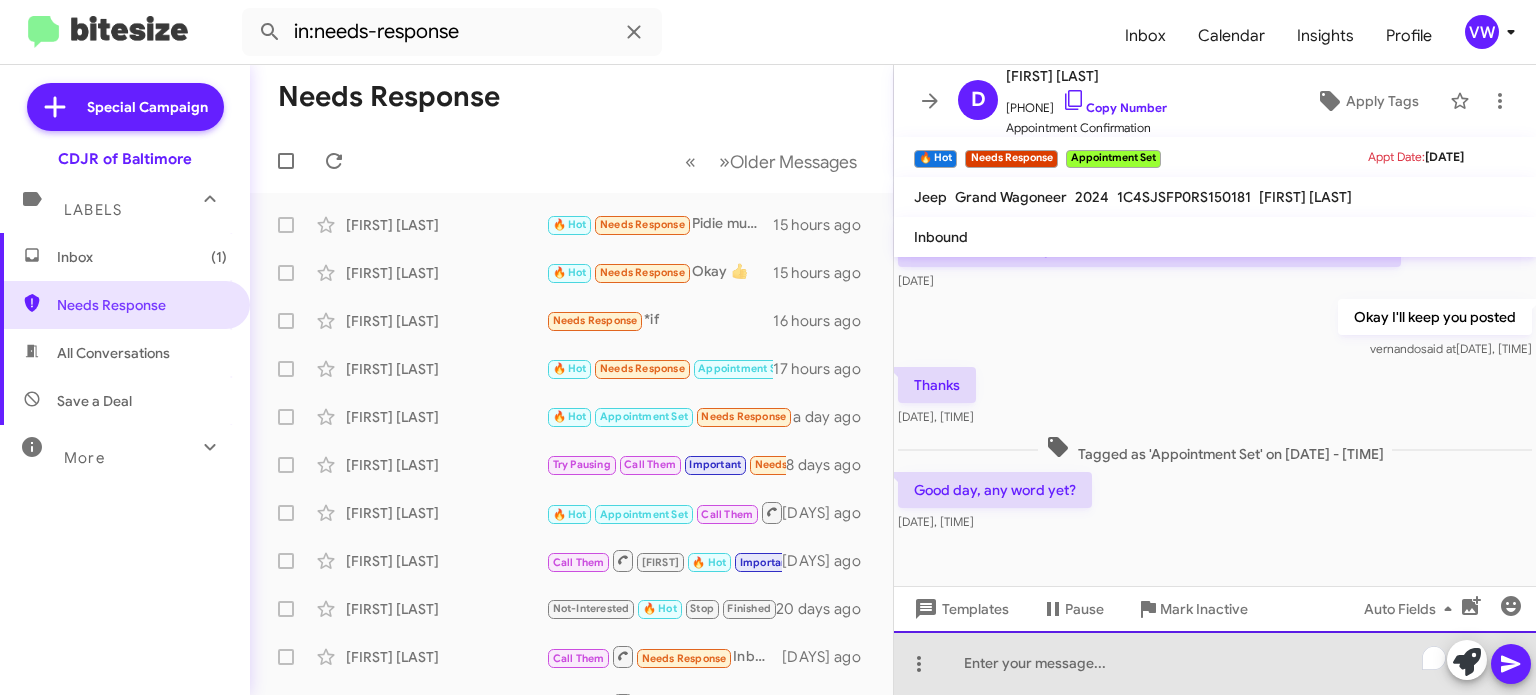 click 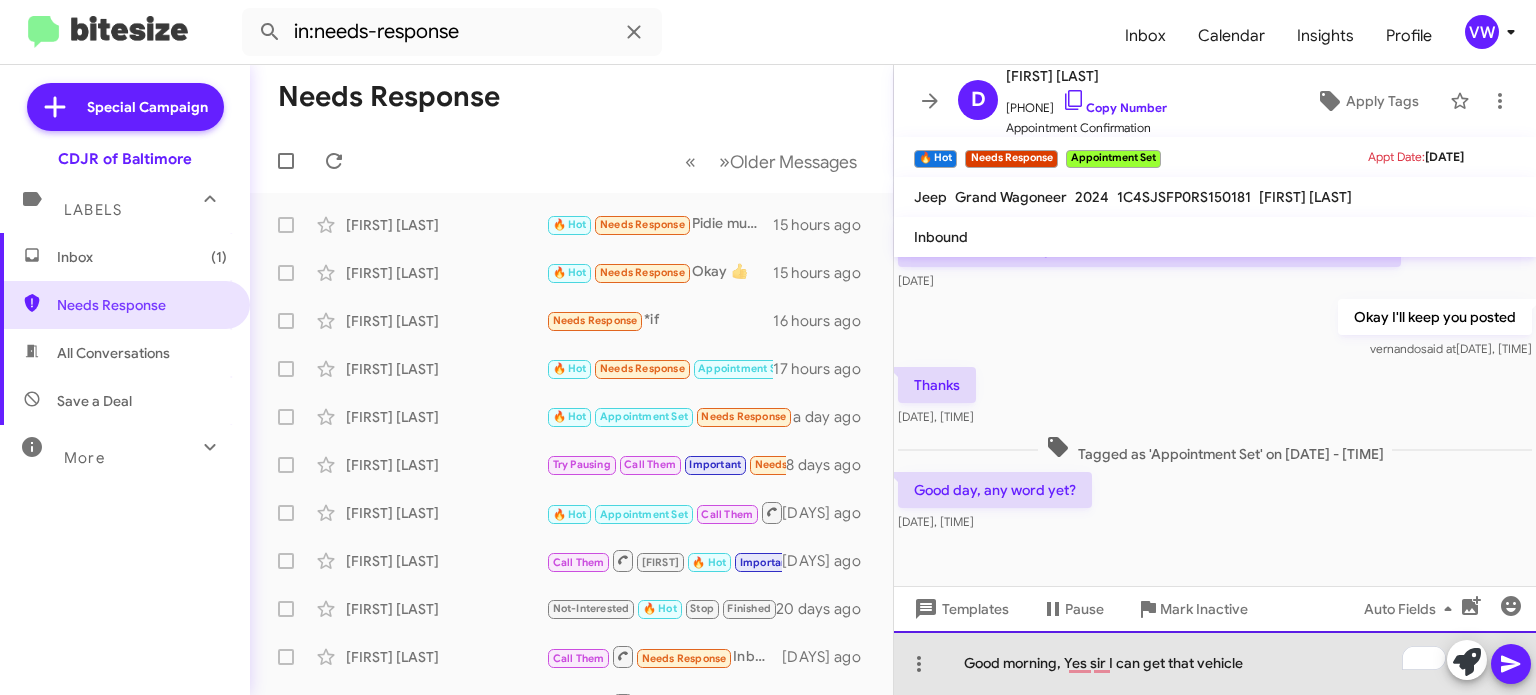 click on "Good morning, Yes sir I can get that vehicle" 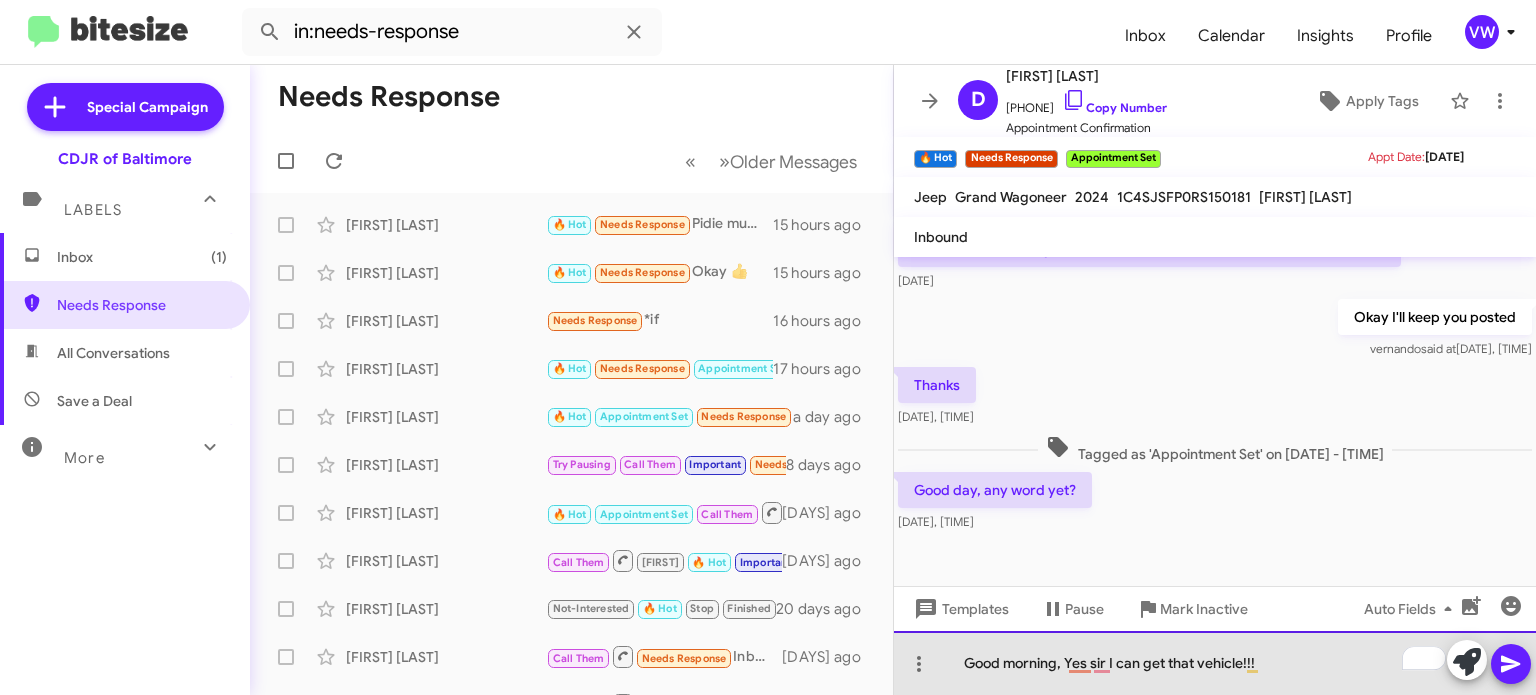 click on "Good morning, Yes sir I can get that vehicle!!!" 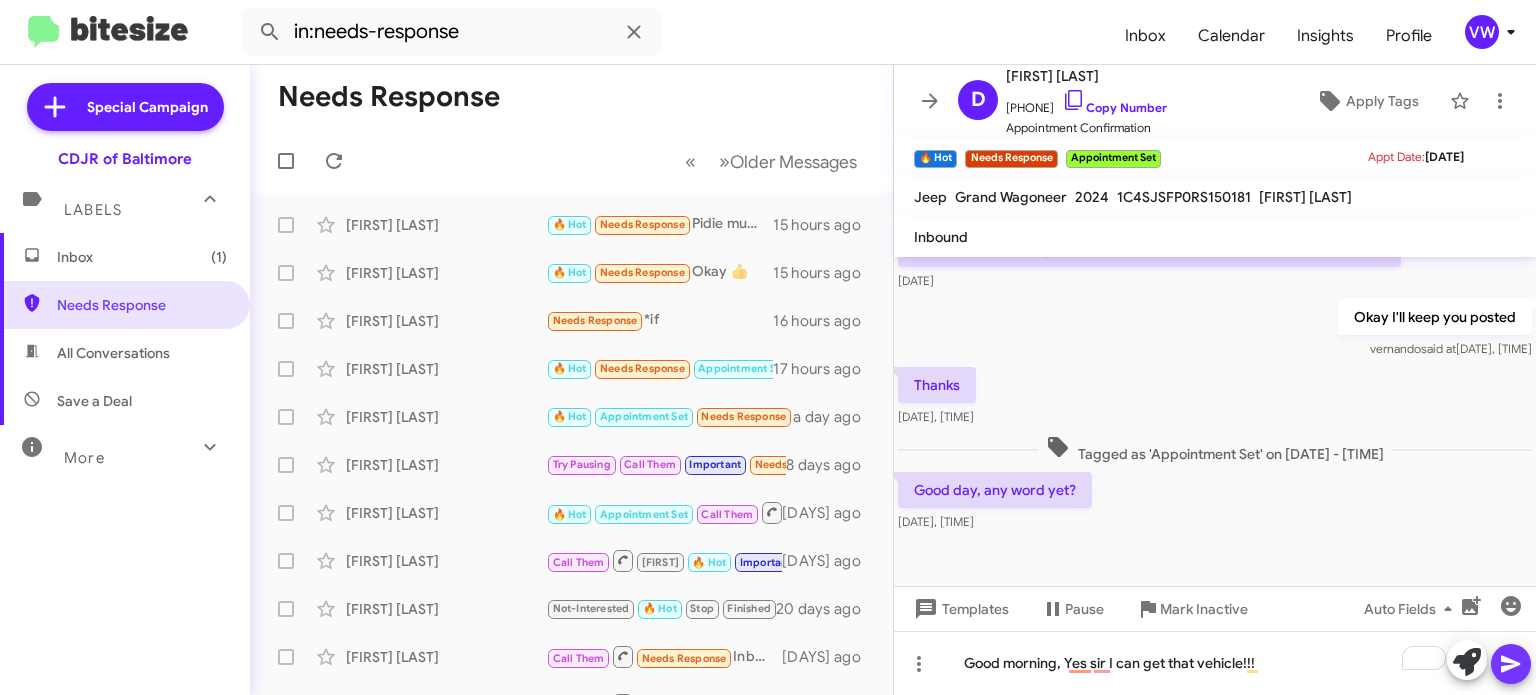 click 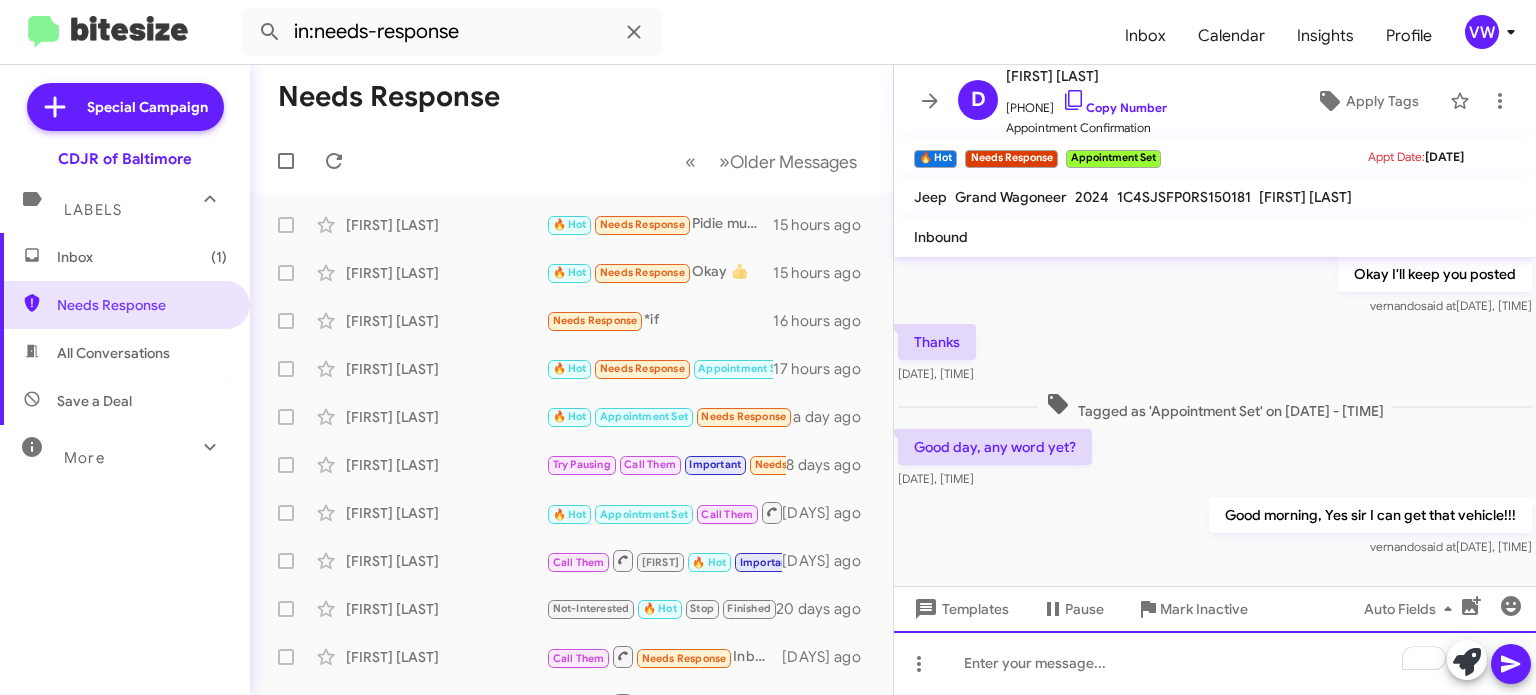 scroll, scrollTop: 644, scrollLeft: 0, axis: vertical 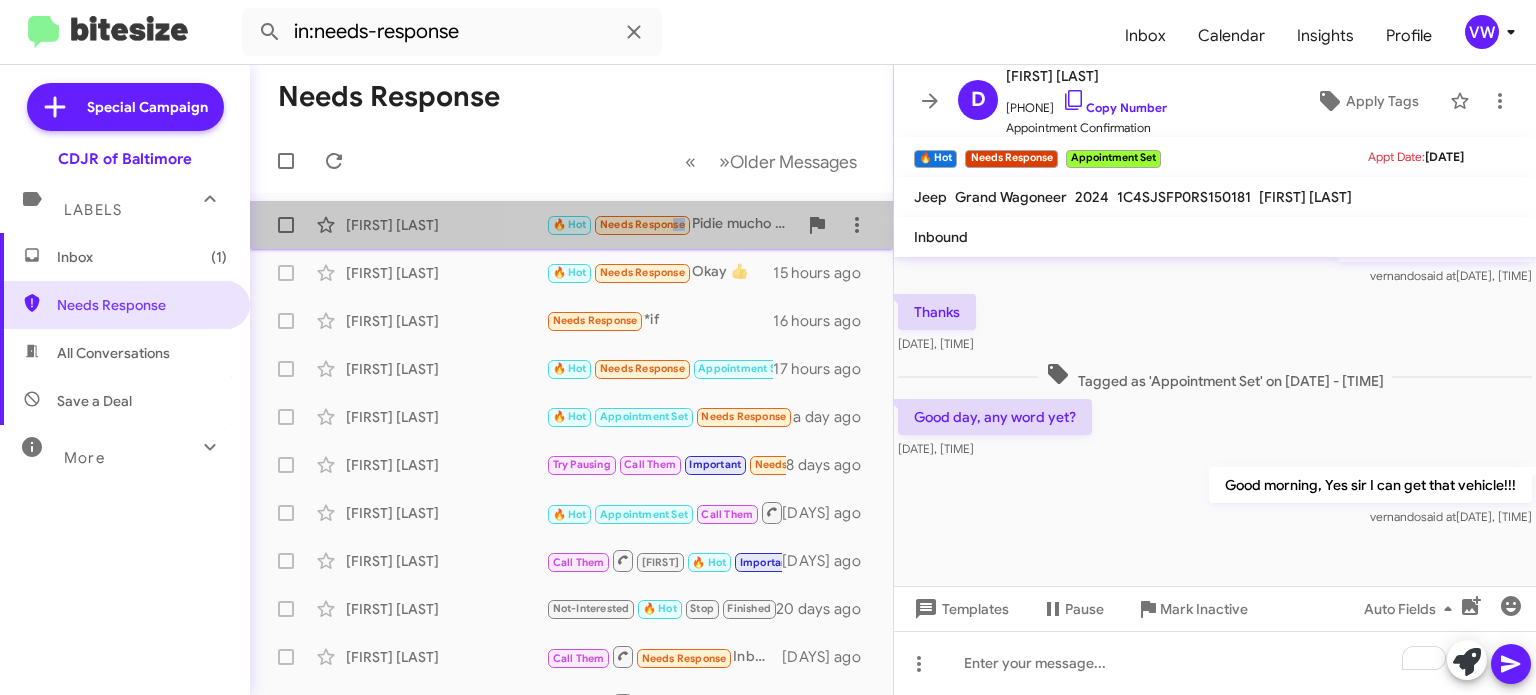 click on "Needs Response" 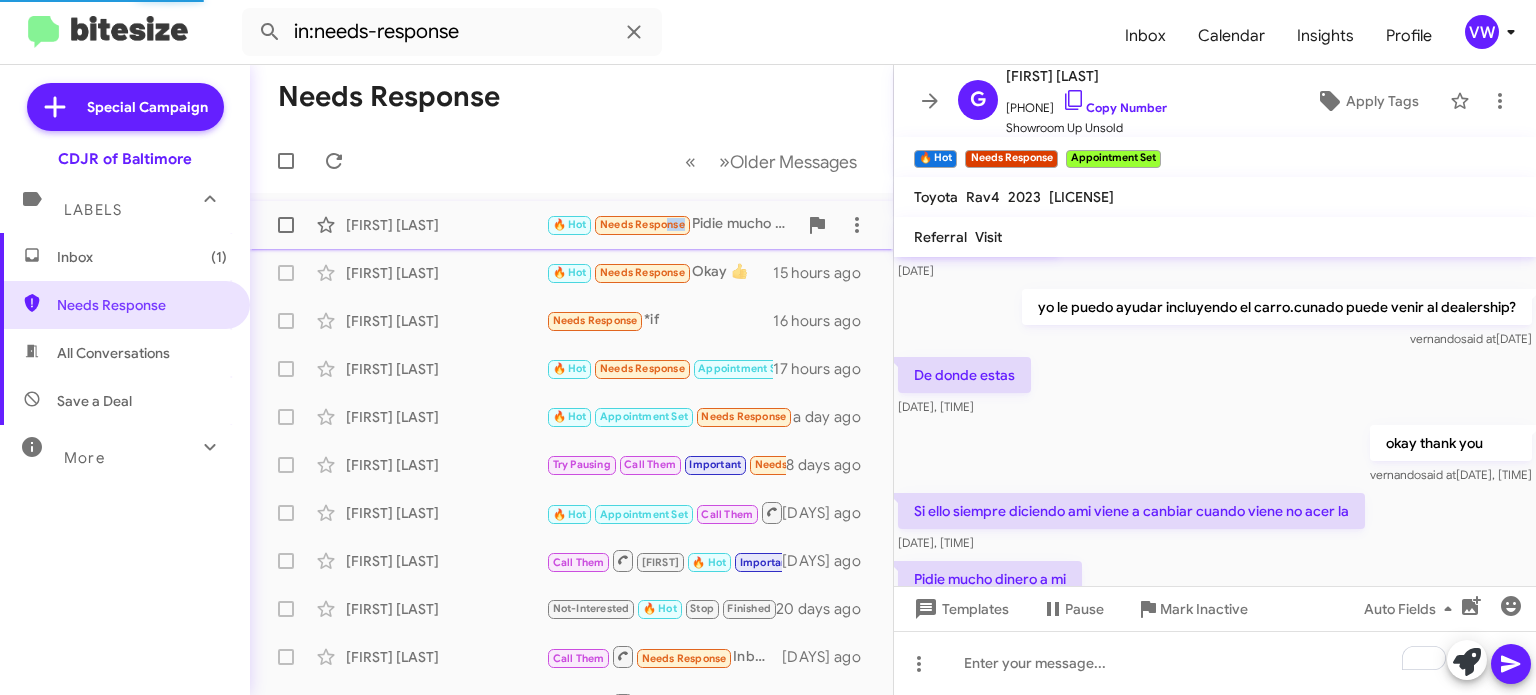 scroll, scrollTop: 752, scrollLeft: 0, axis: vertical 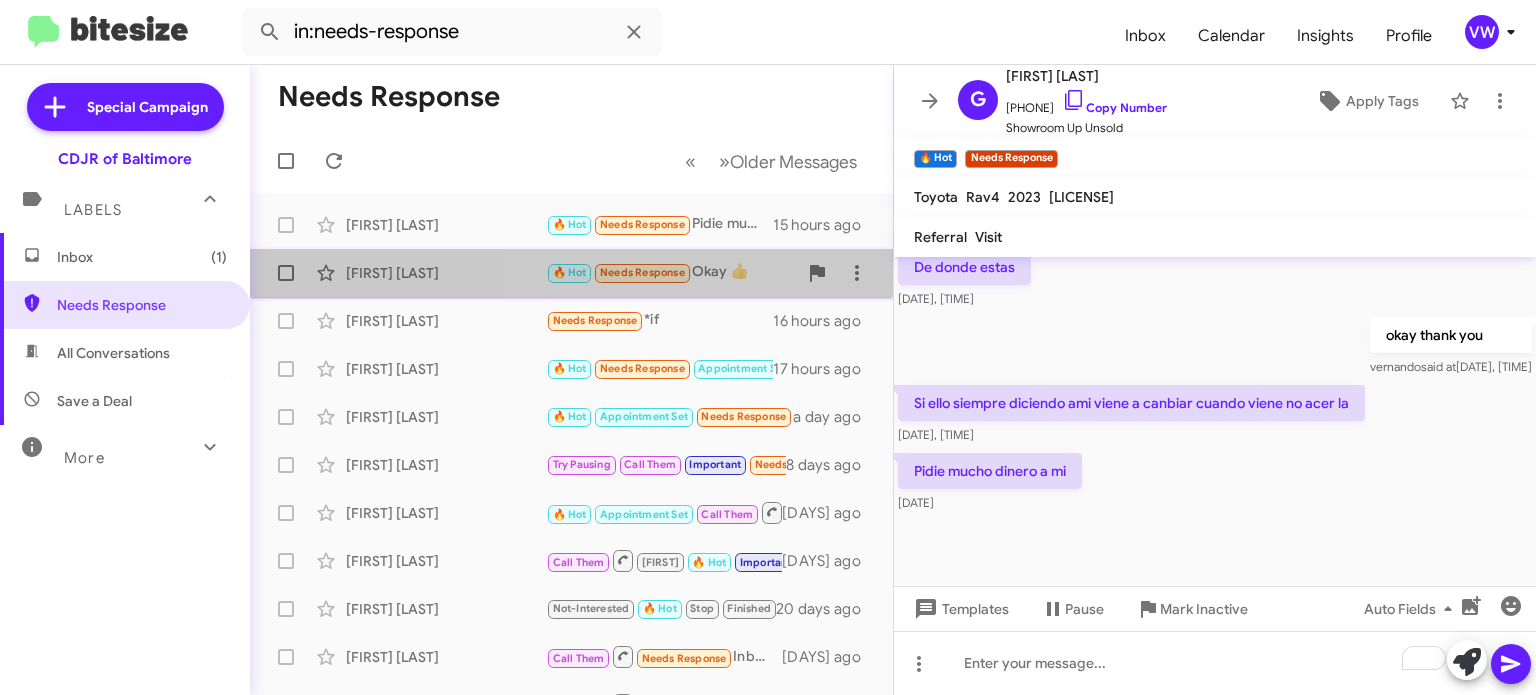 click on "Needs Response" 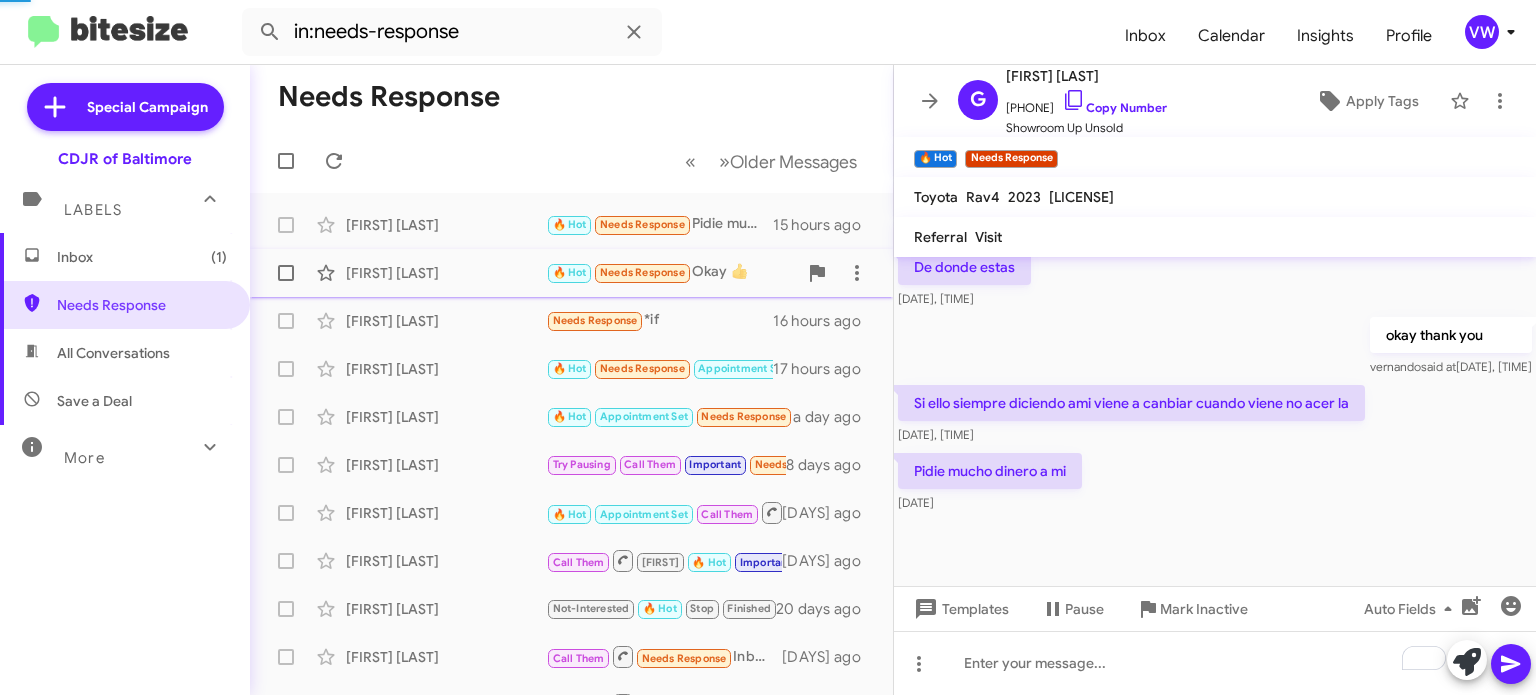 scroll, scrollTop: 487, scrollLeft: 0, axis: vertical 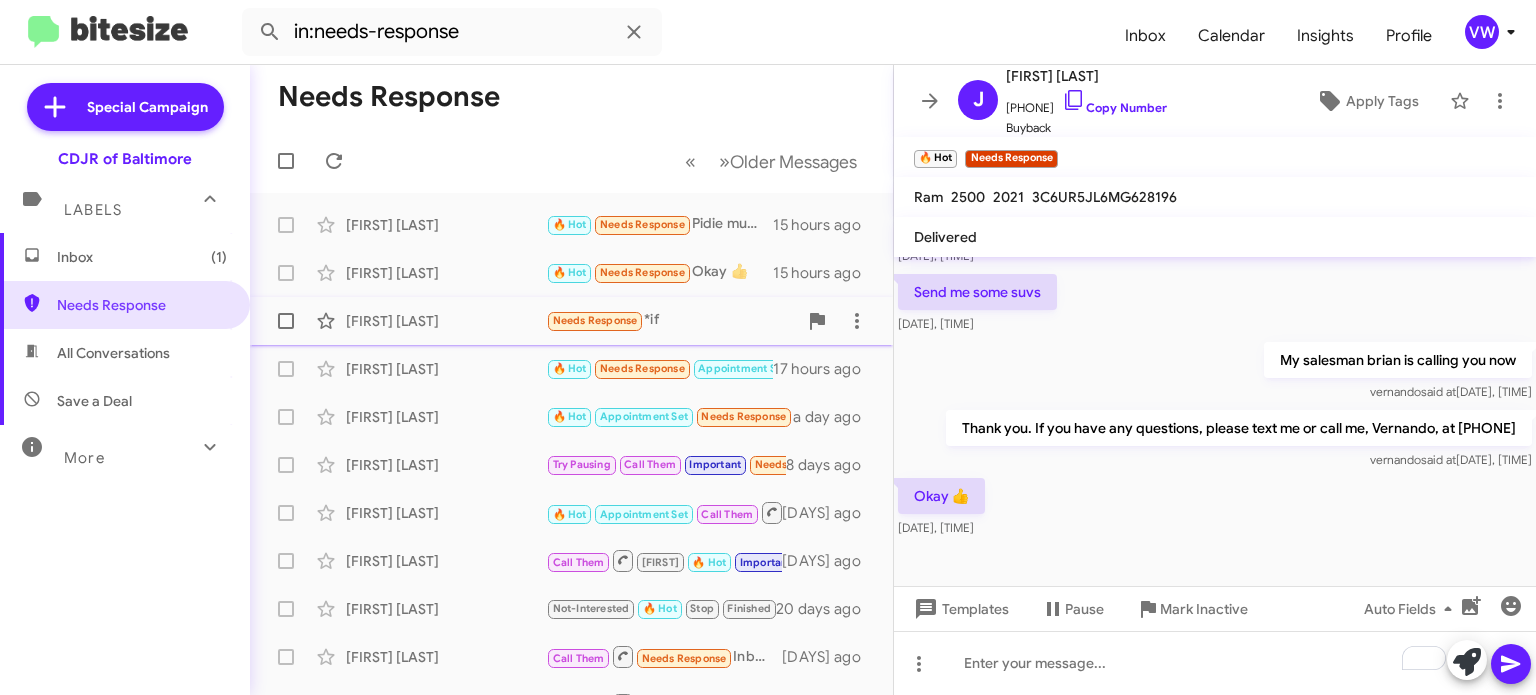 click on "Needs Response" 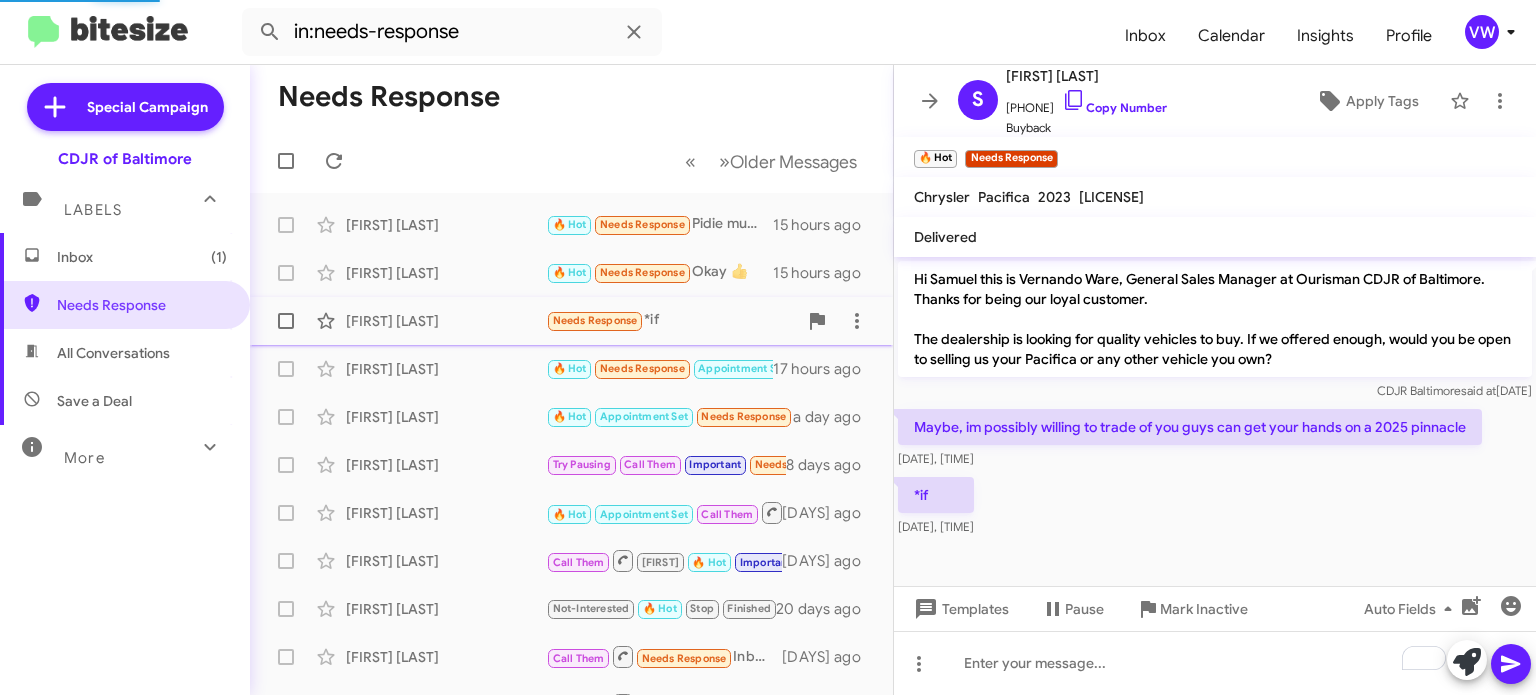 scroll, scrollTop: 0, scrollLeft: 0, axis: both 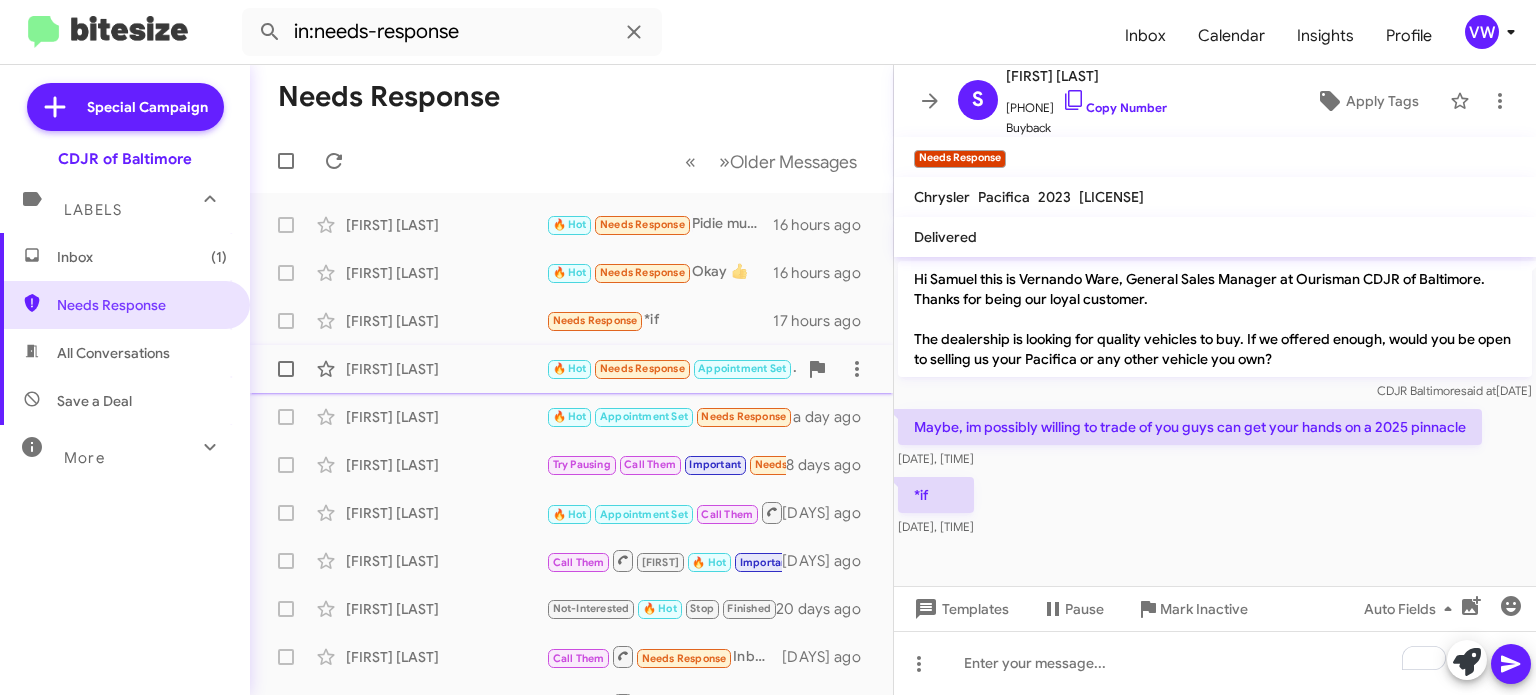 click on "Needs Response" 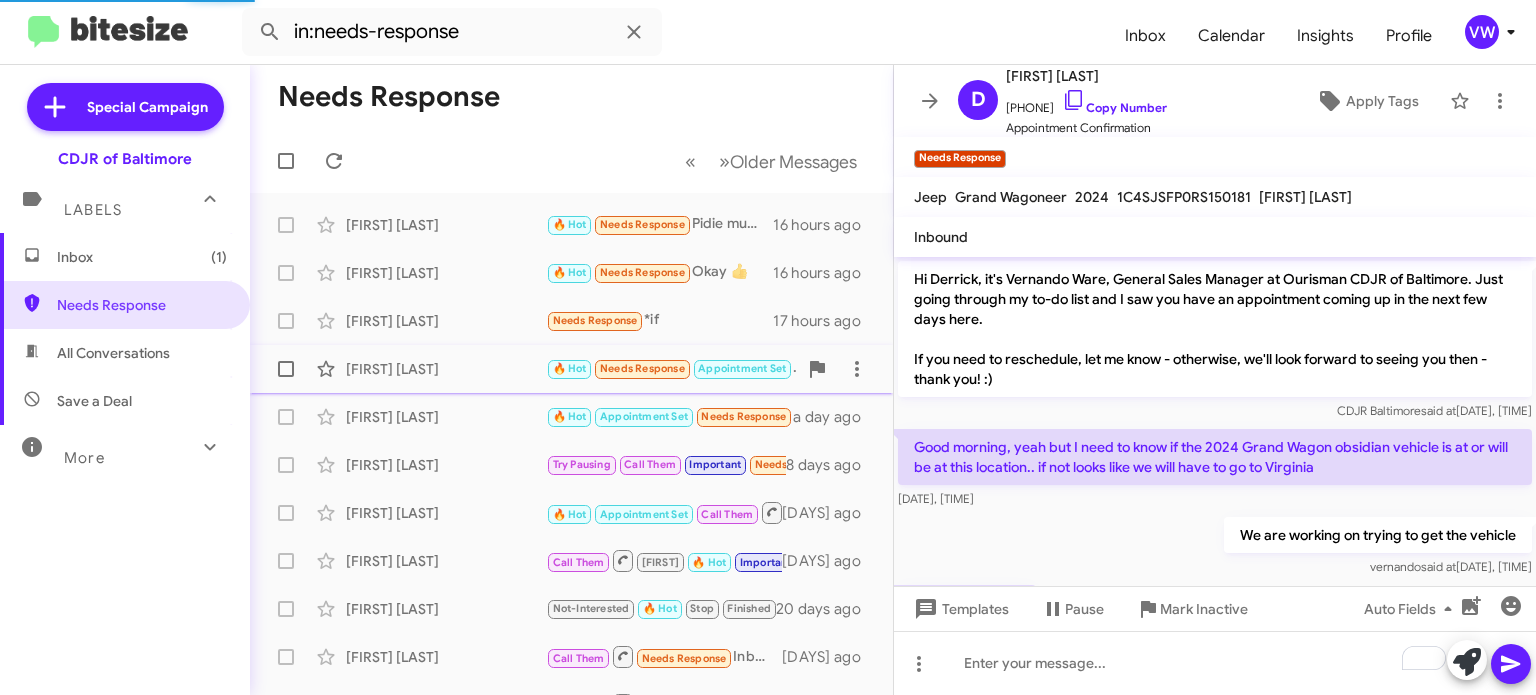 scroll, scrollTop: 644, scrollLeft: 0, axis: vertical 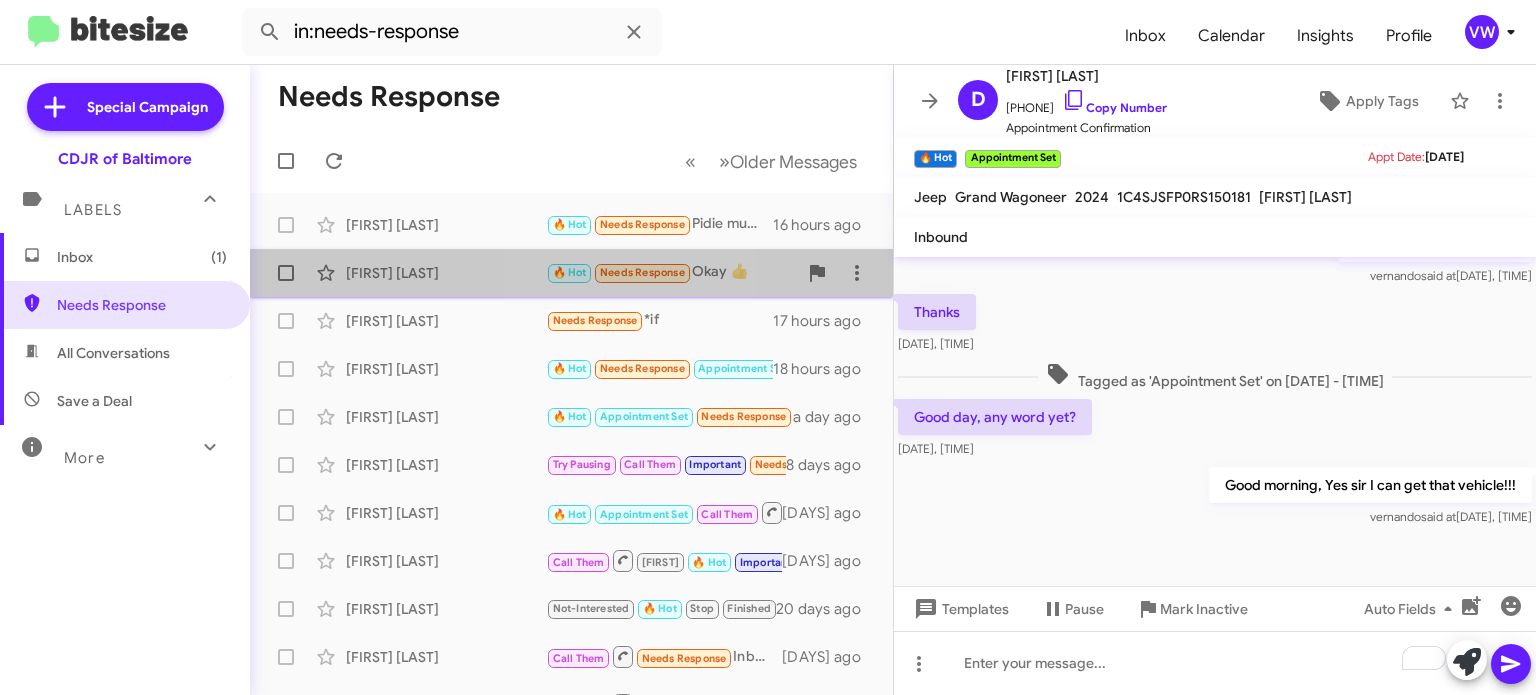 click on "Needs Response" 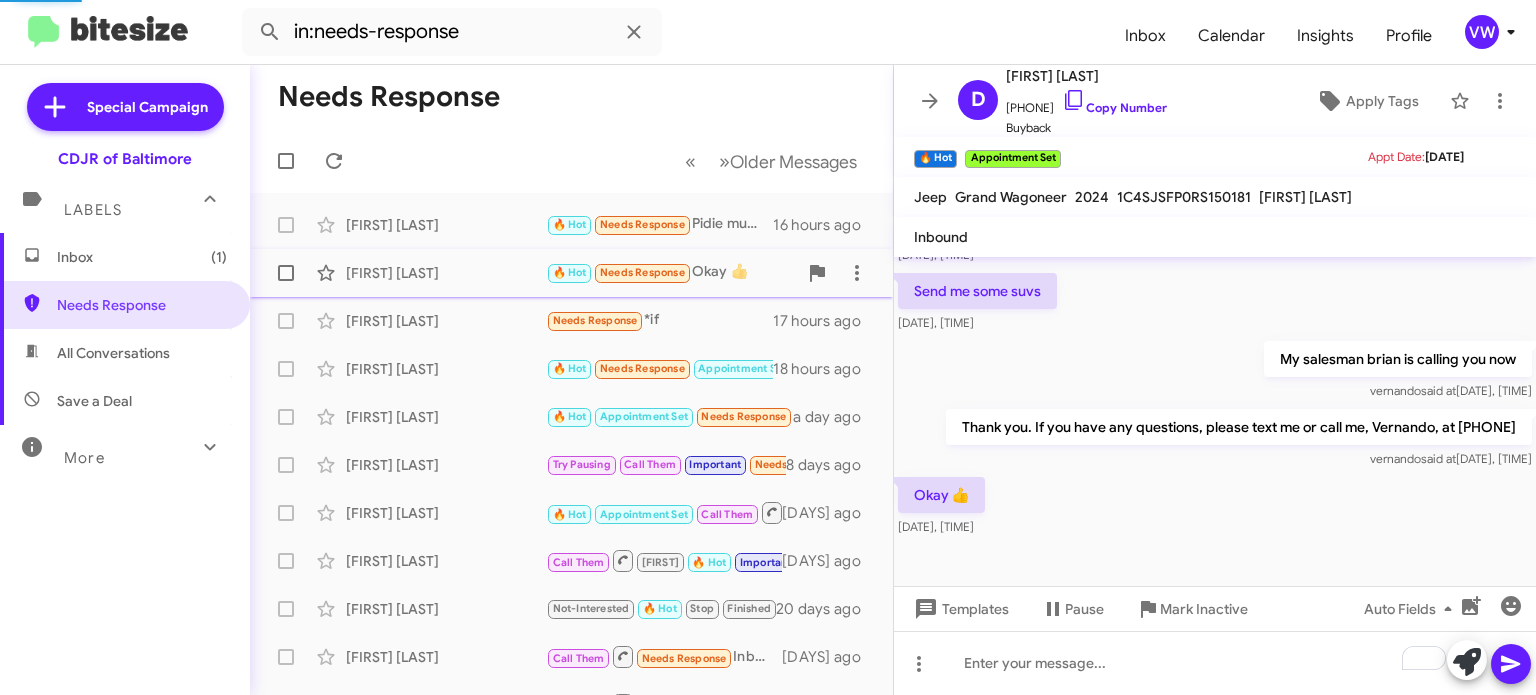 scroll, scrollTop: 487, scrollLeft: 0, axis: vertical 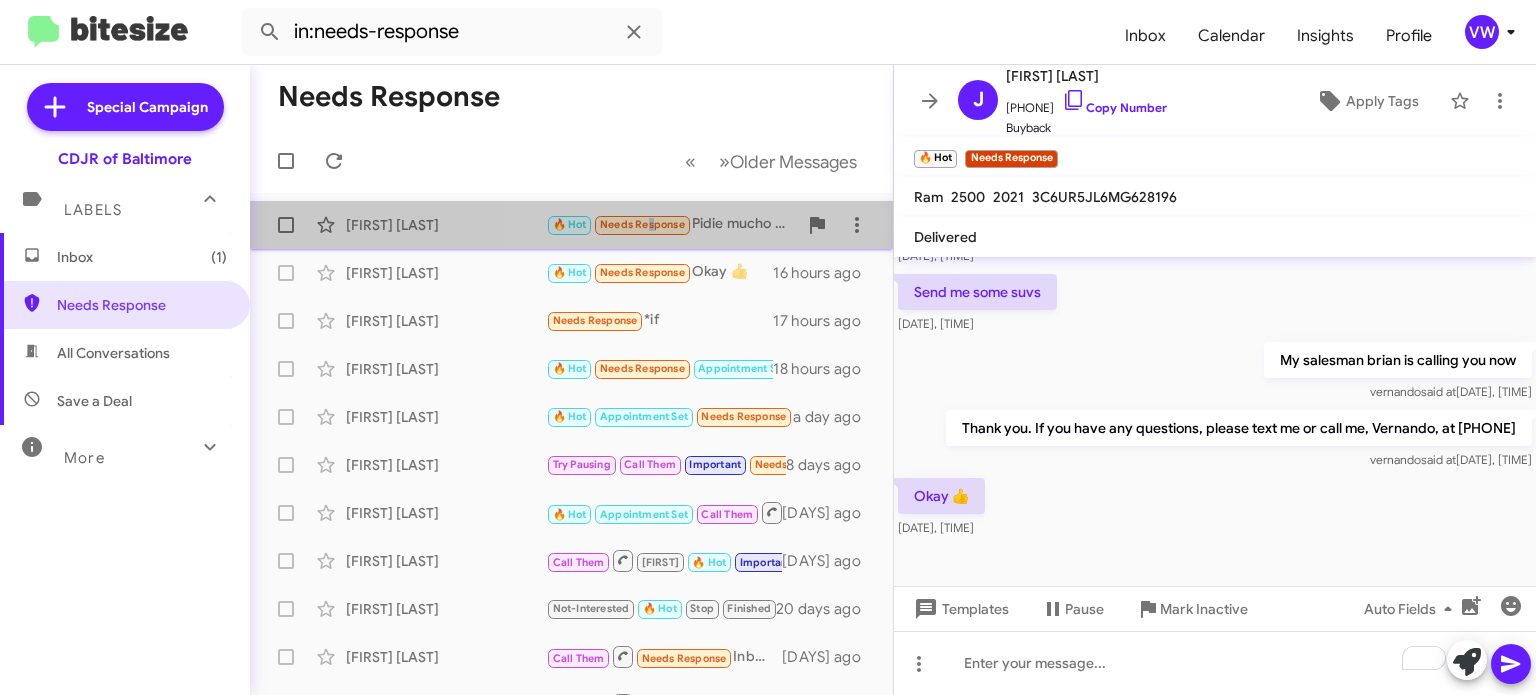 click on "Needs Response" 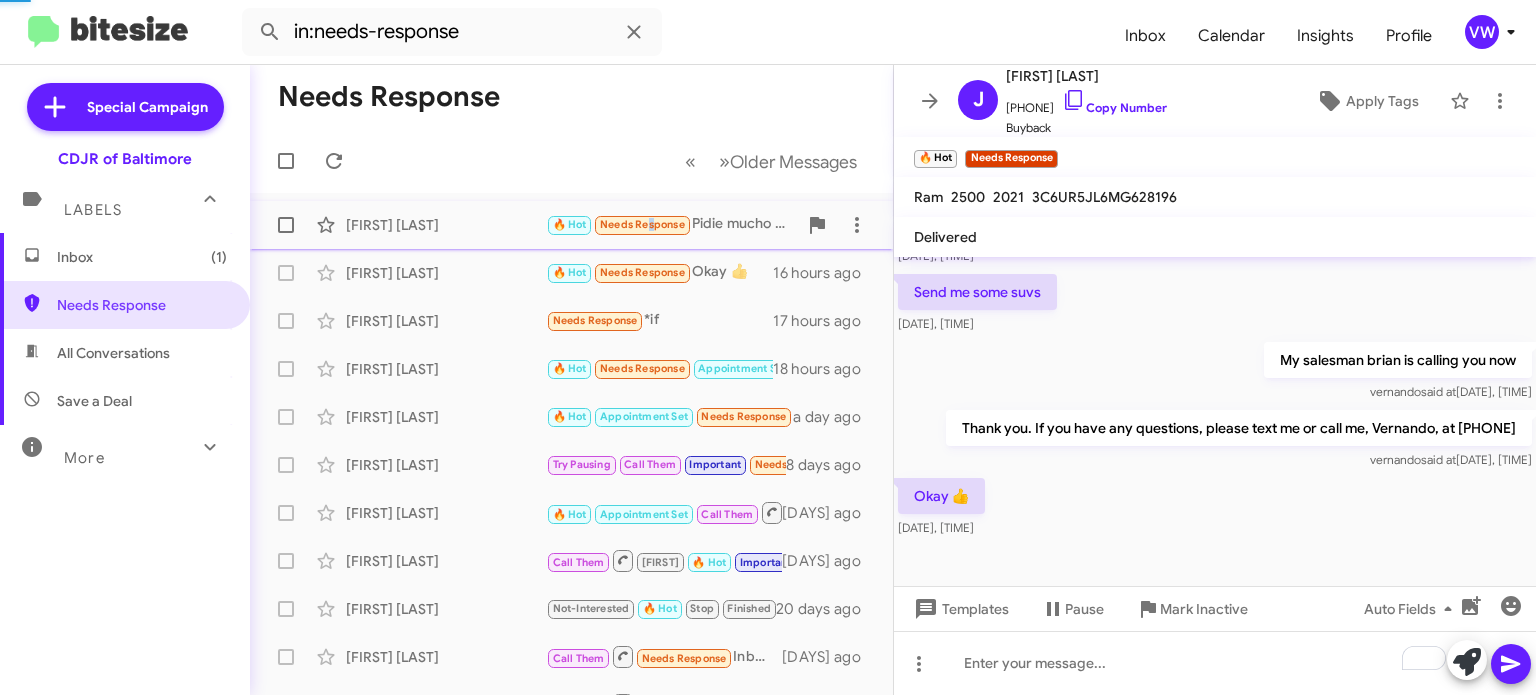 scroll, scrollTop: 752, scrollLeft: 0, axis: vertical 